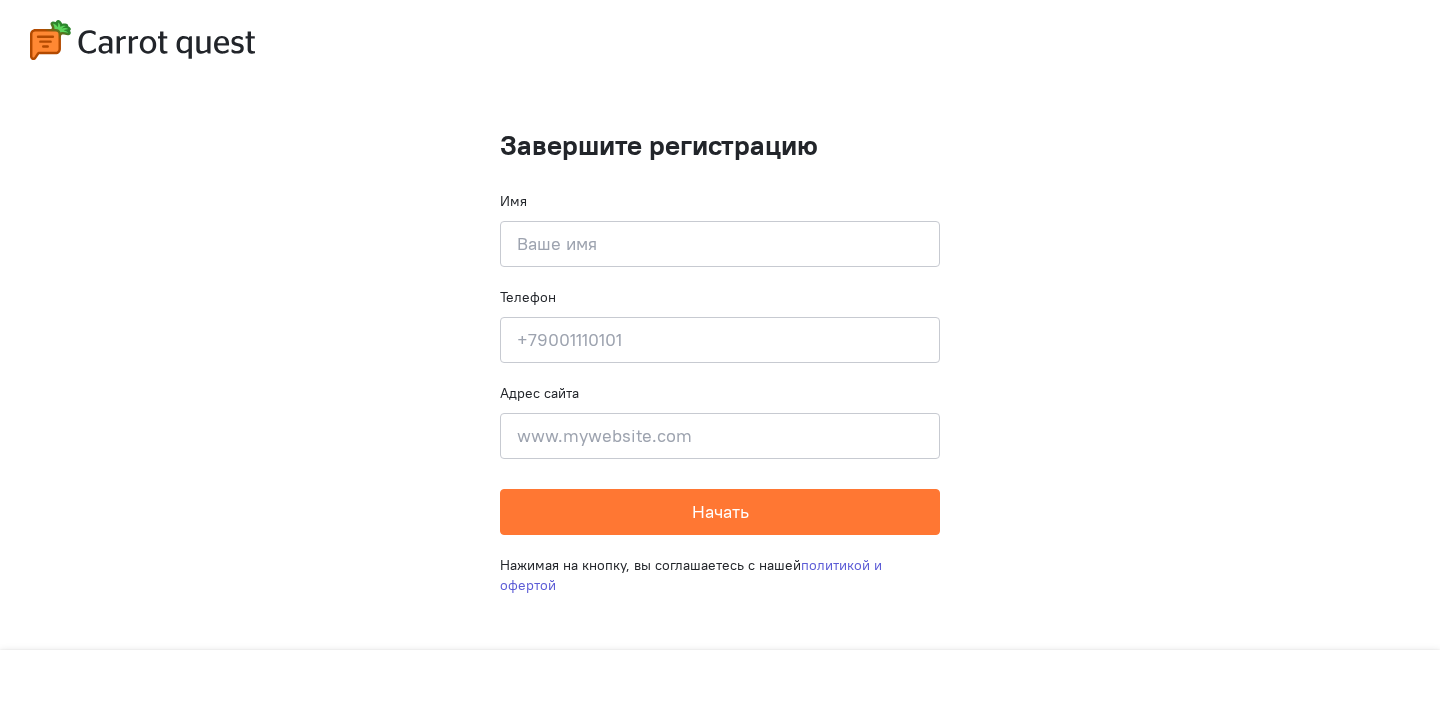 scroll, scrollTop: 0, scrollLeft: 0, axis: both 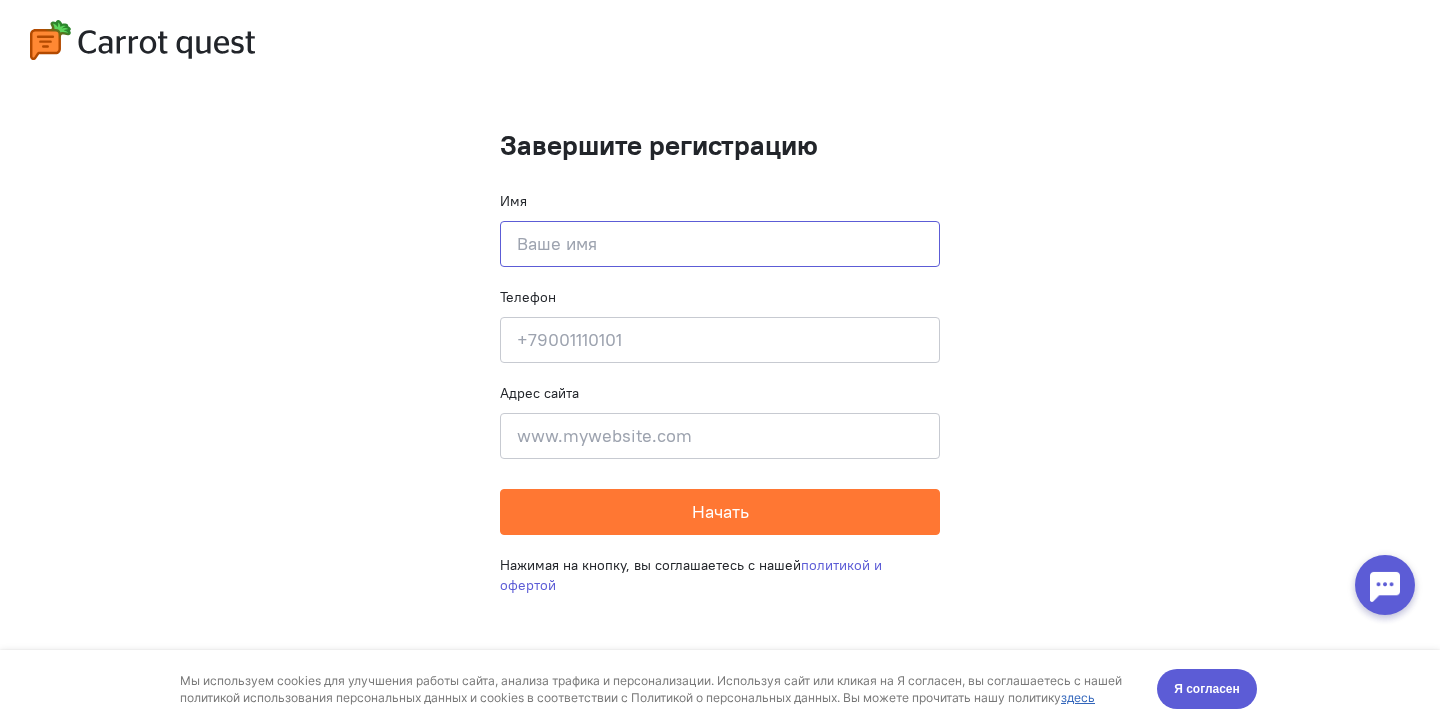 click at bounding box center [720, 244] 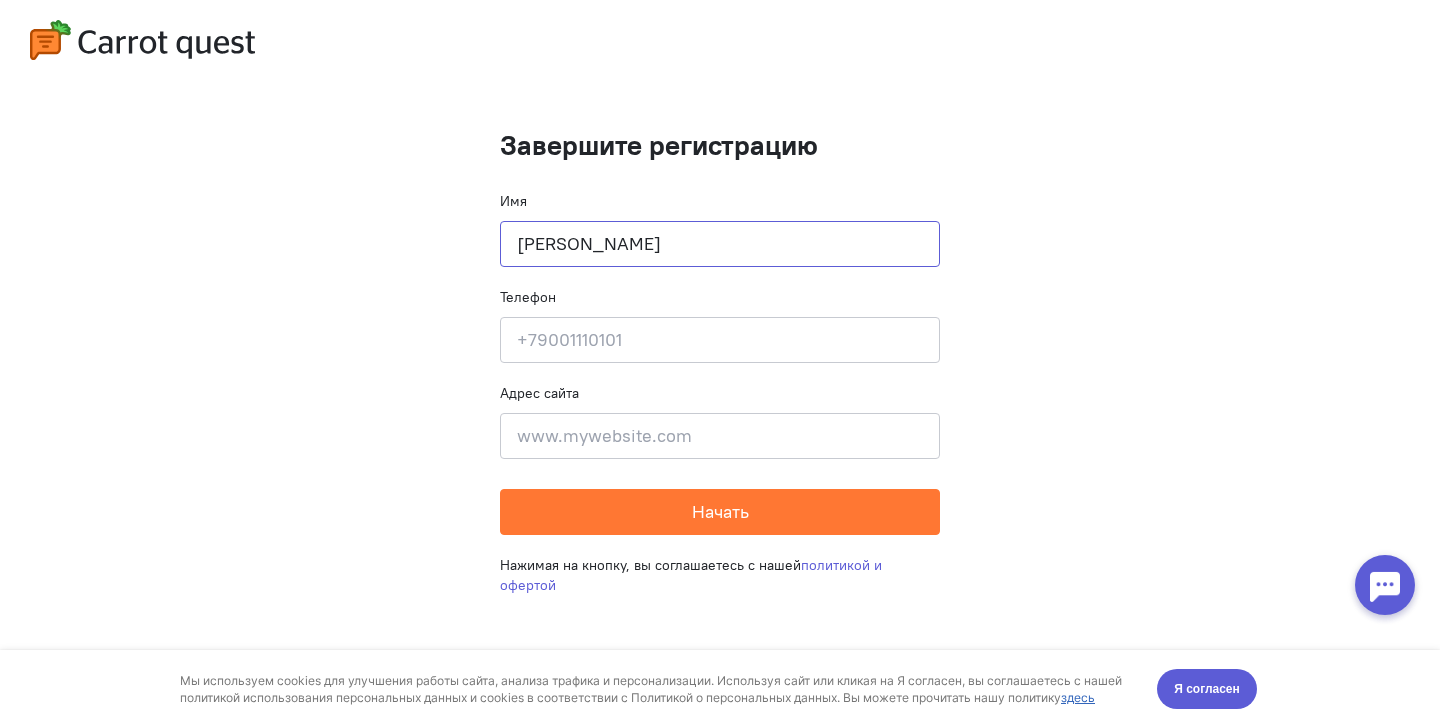 type on "[PERSON_NAME]" 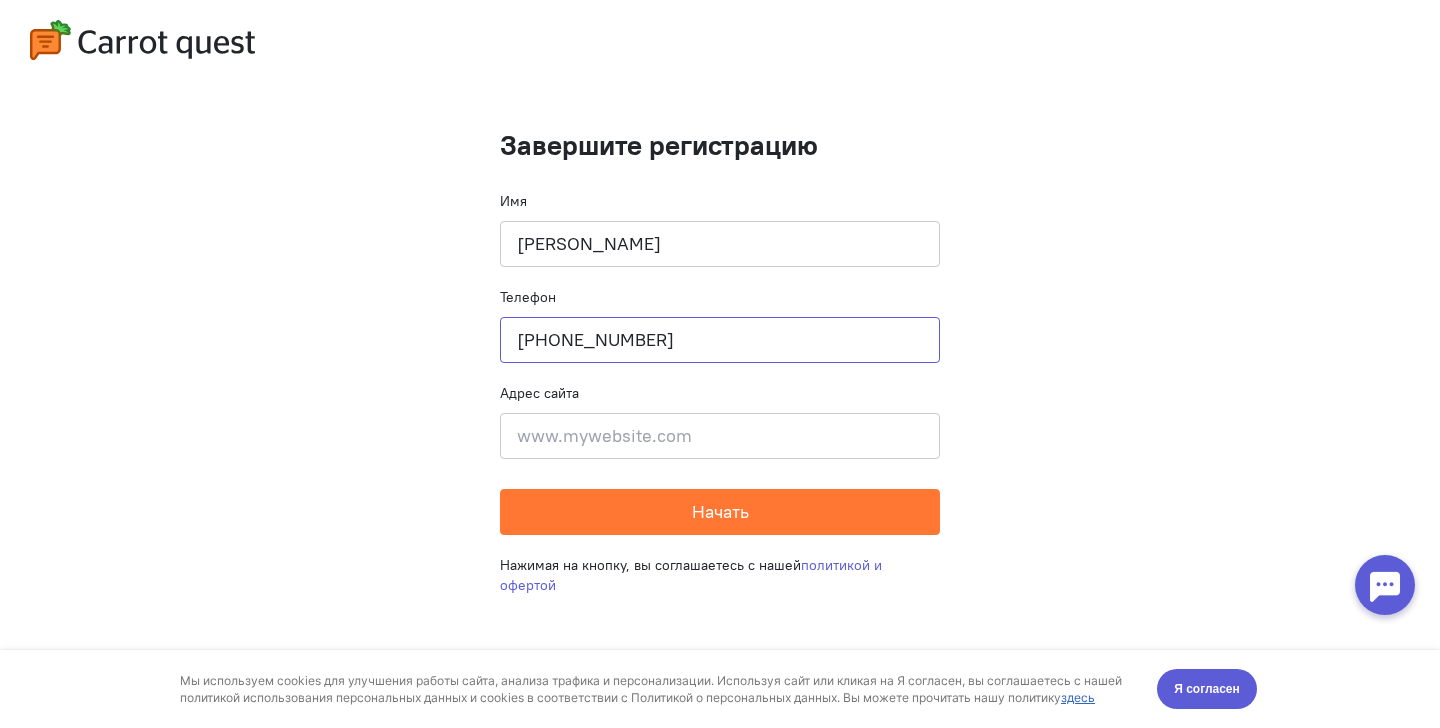 type on "[PHONE_NUMBER]" 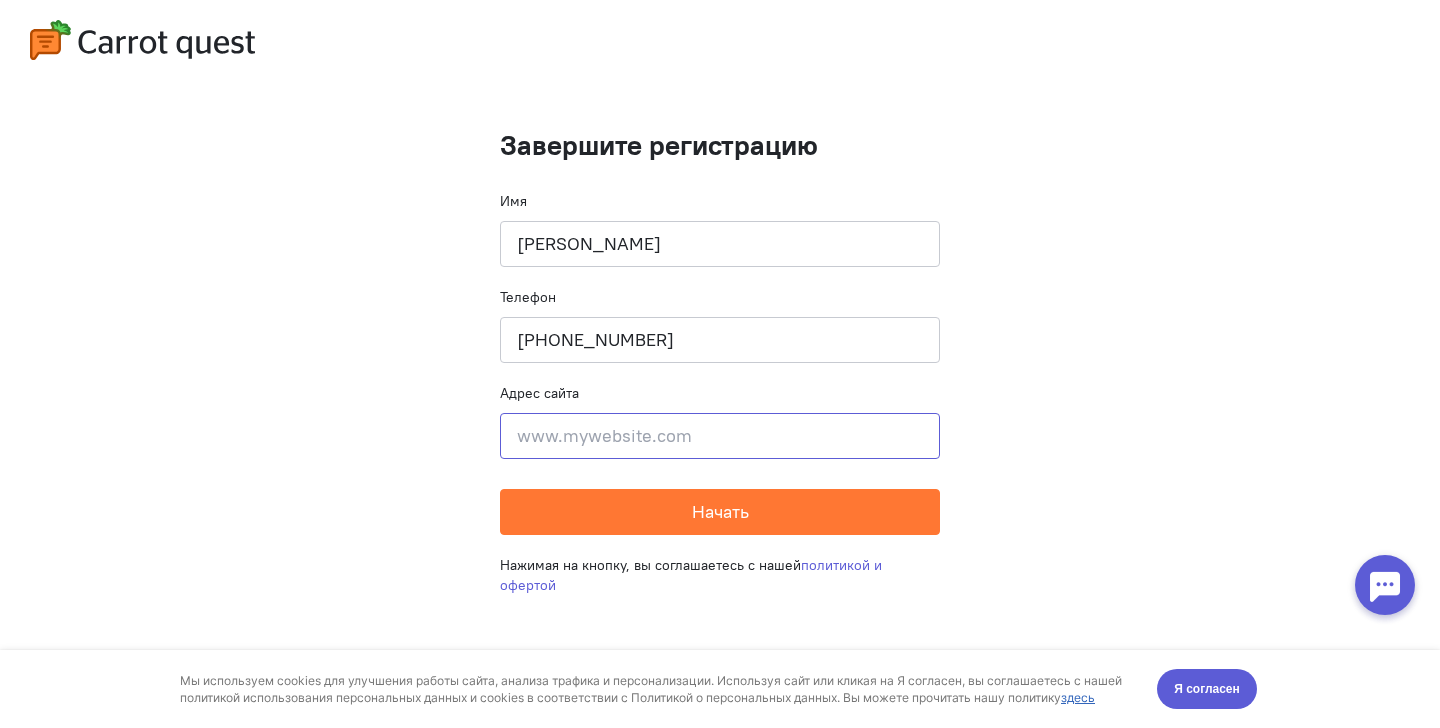 click 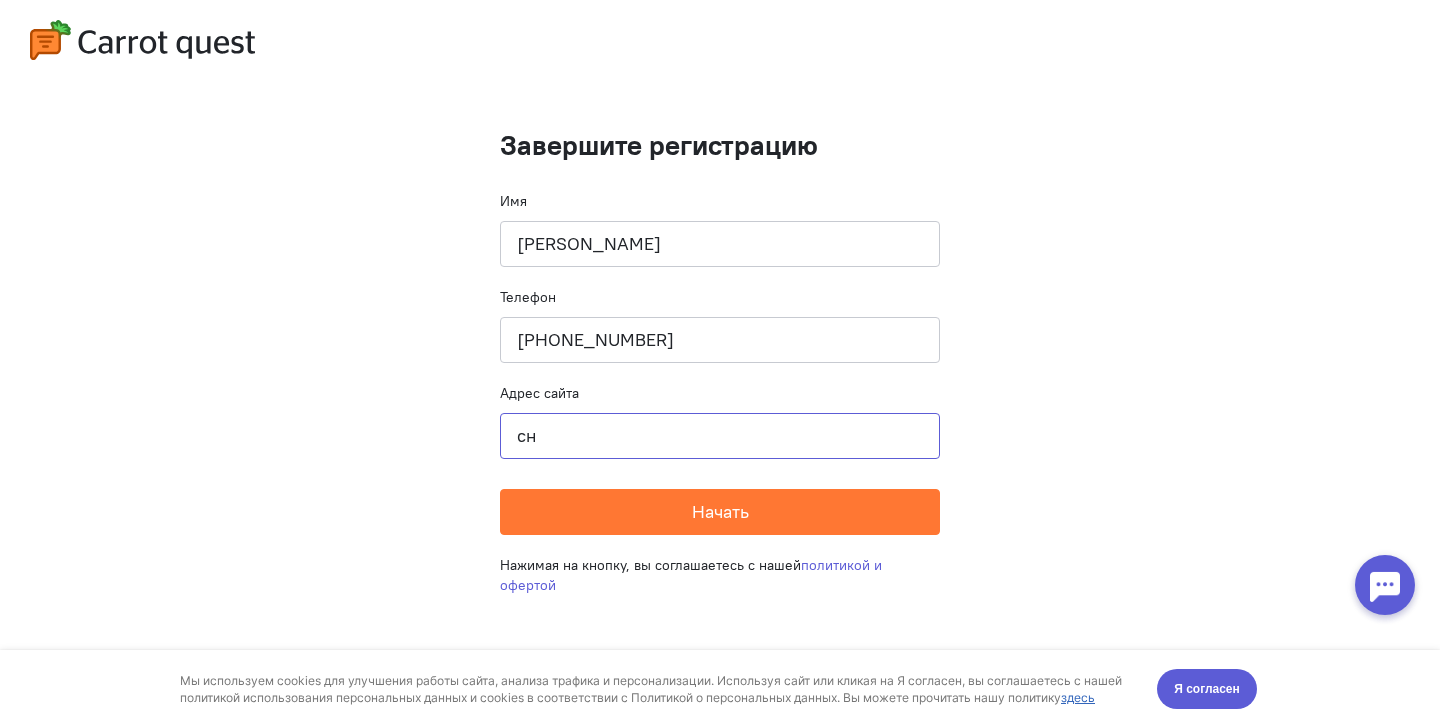 type on "с" 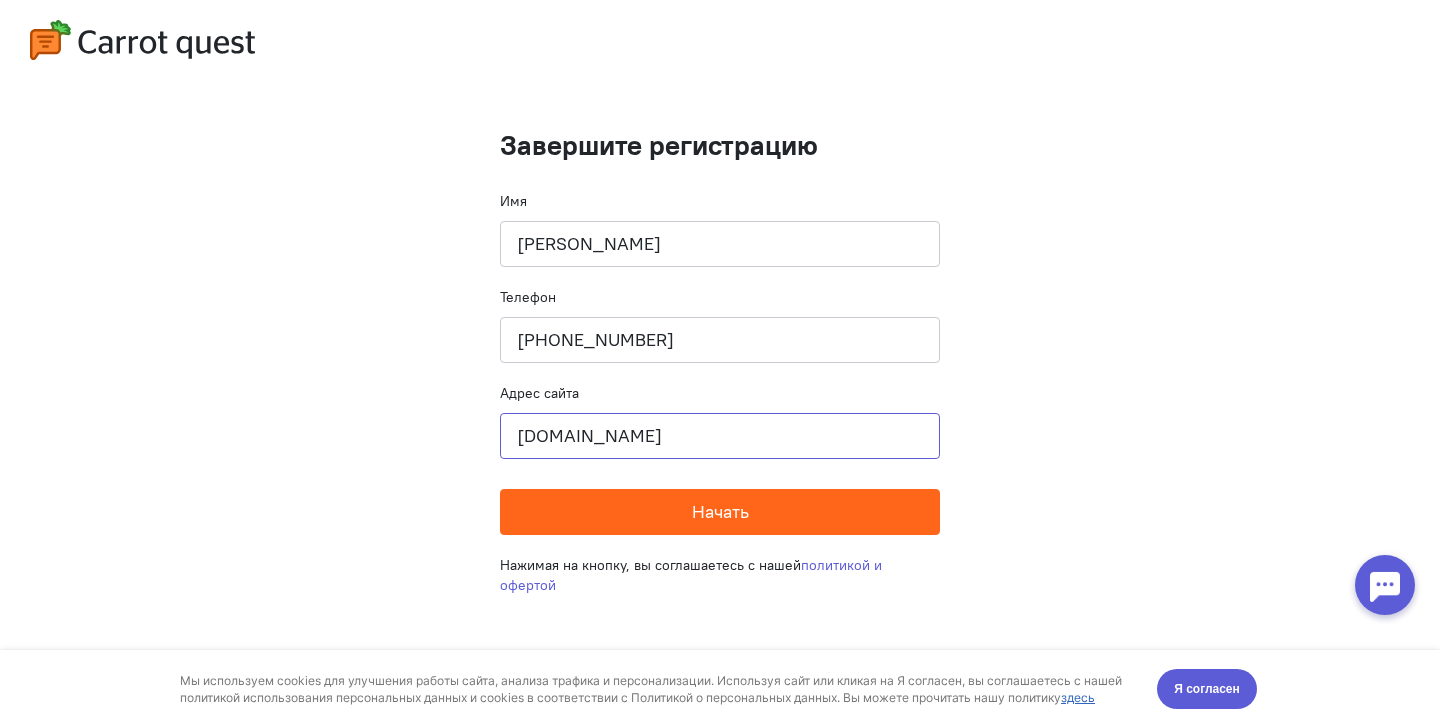 type on "[DOMAIN_NAME]" 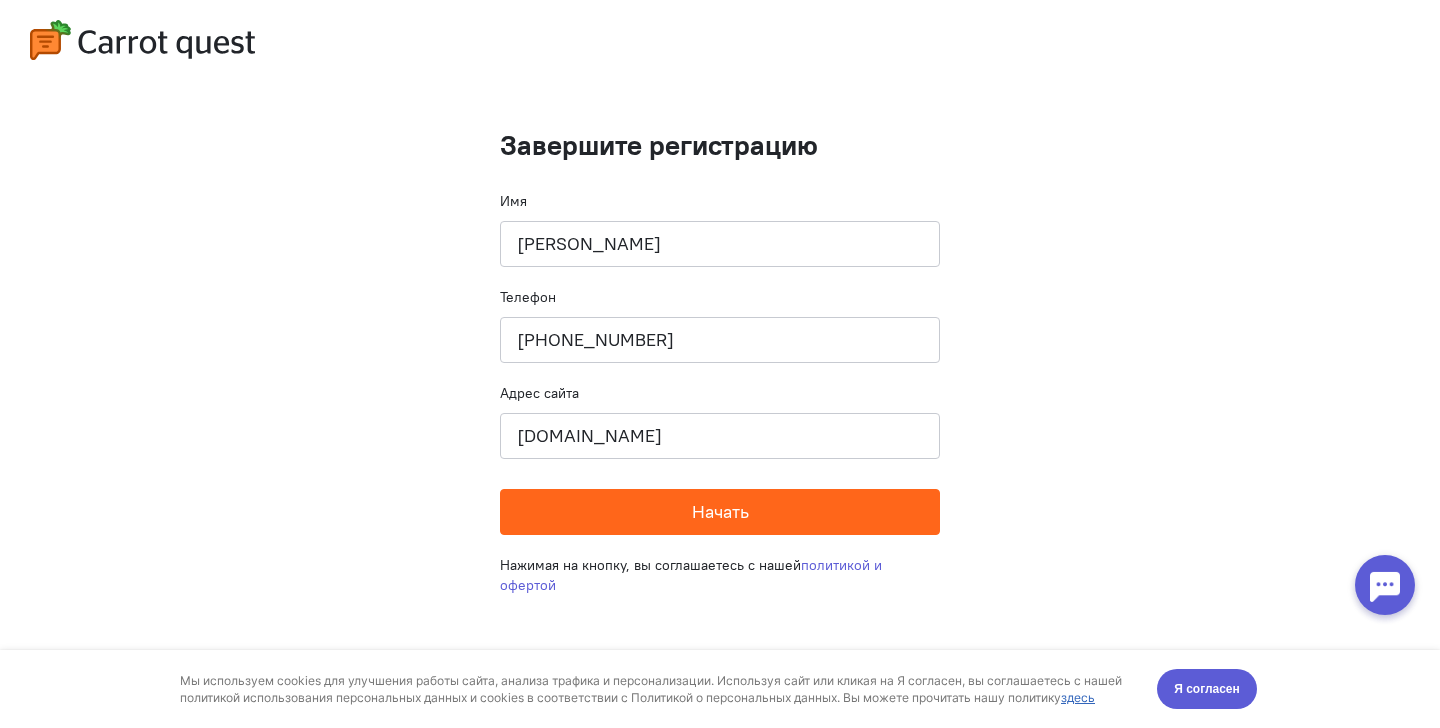 click on "Начать" at bounding box center [720, 511] 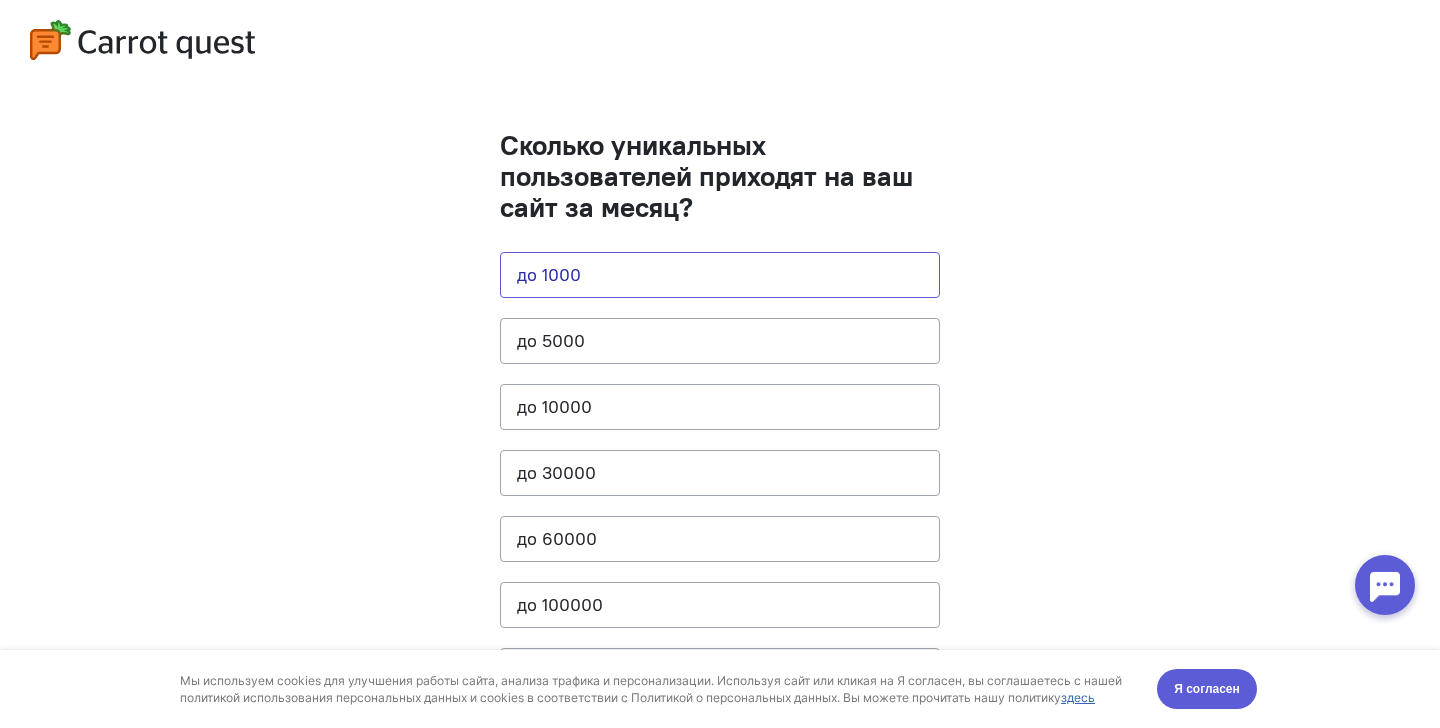 click on "до 1000" at bounding box center [720, 275] 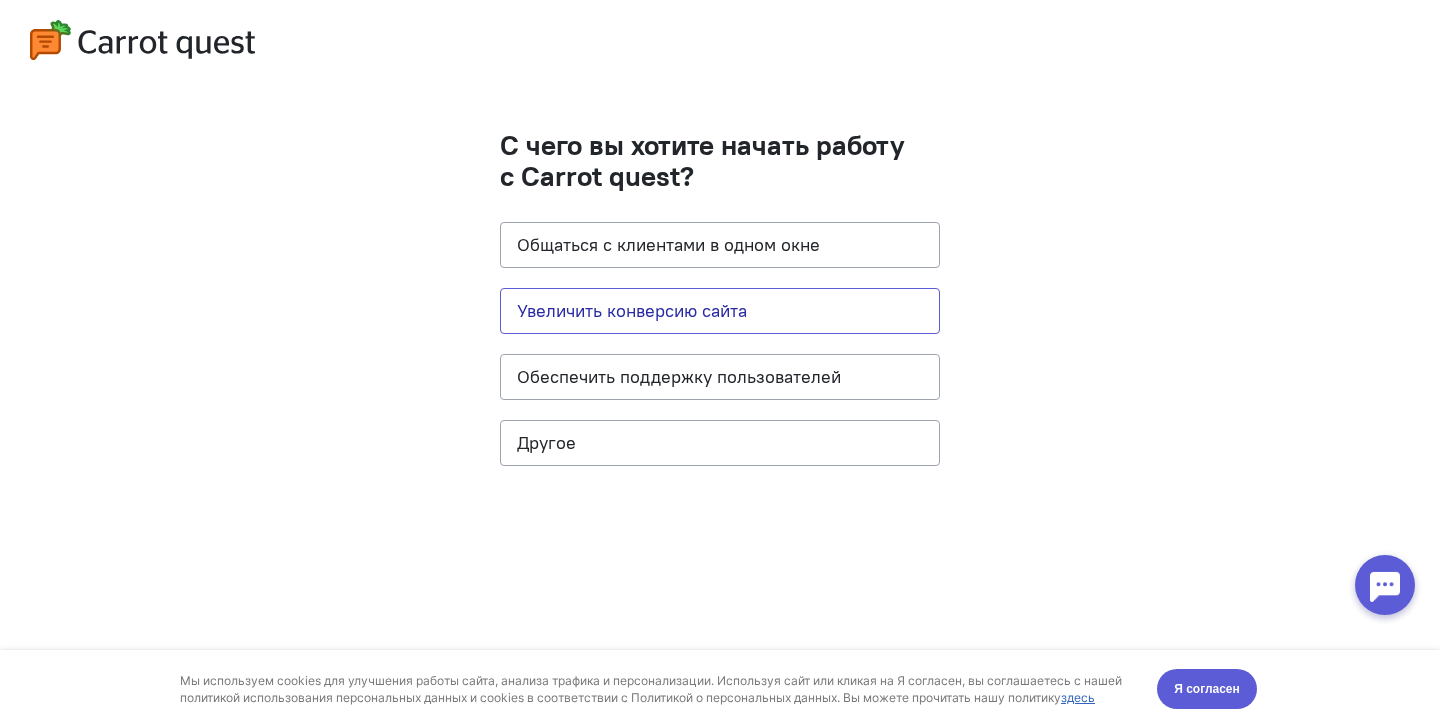 click on "Увеличить конверсию сайта" at bounding box center [720, 311] 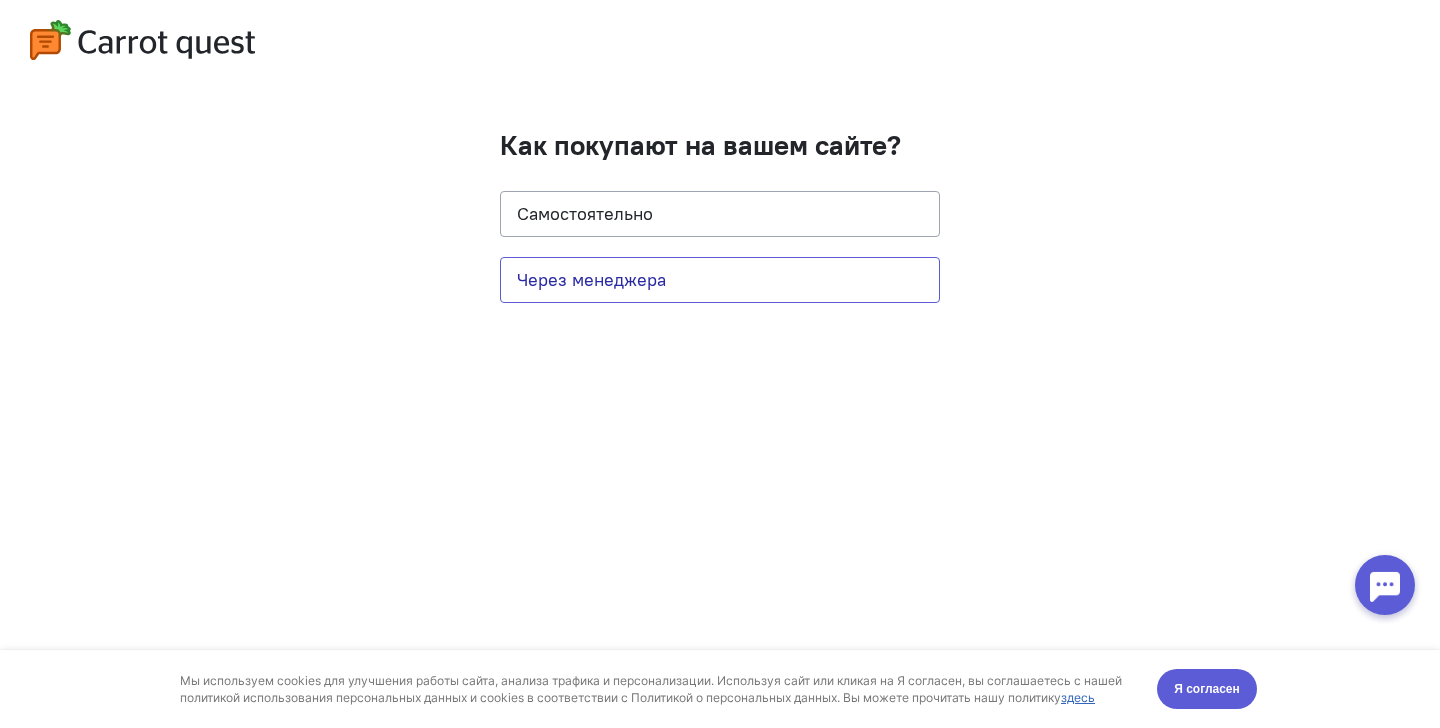 click on "Через менеджера" at bounding box center [720, 280] 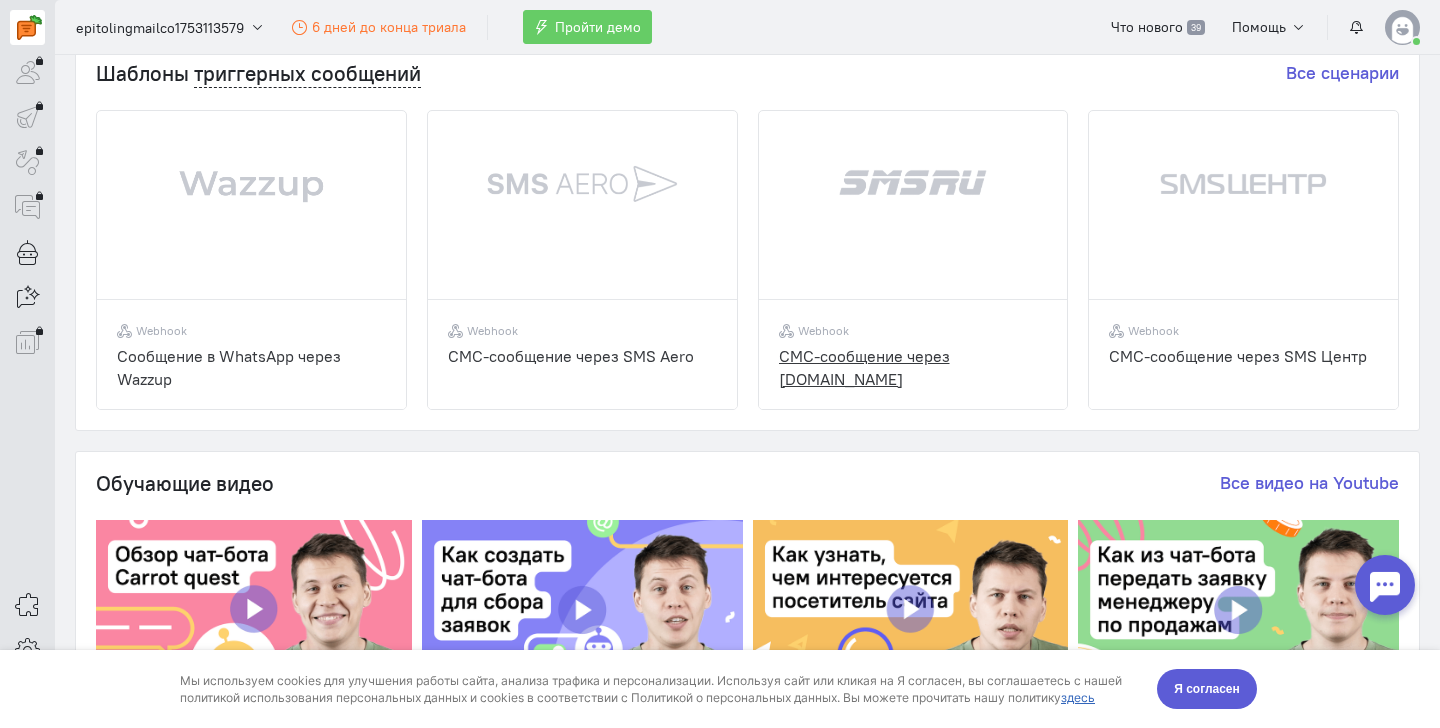scroll, scrollTop: 0, scrollLeft: 0, axis: both 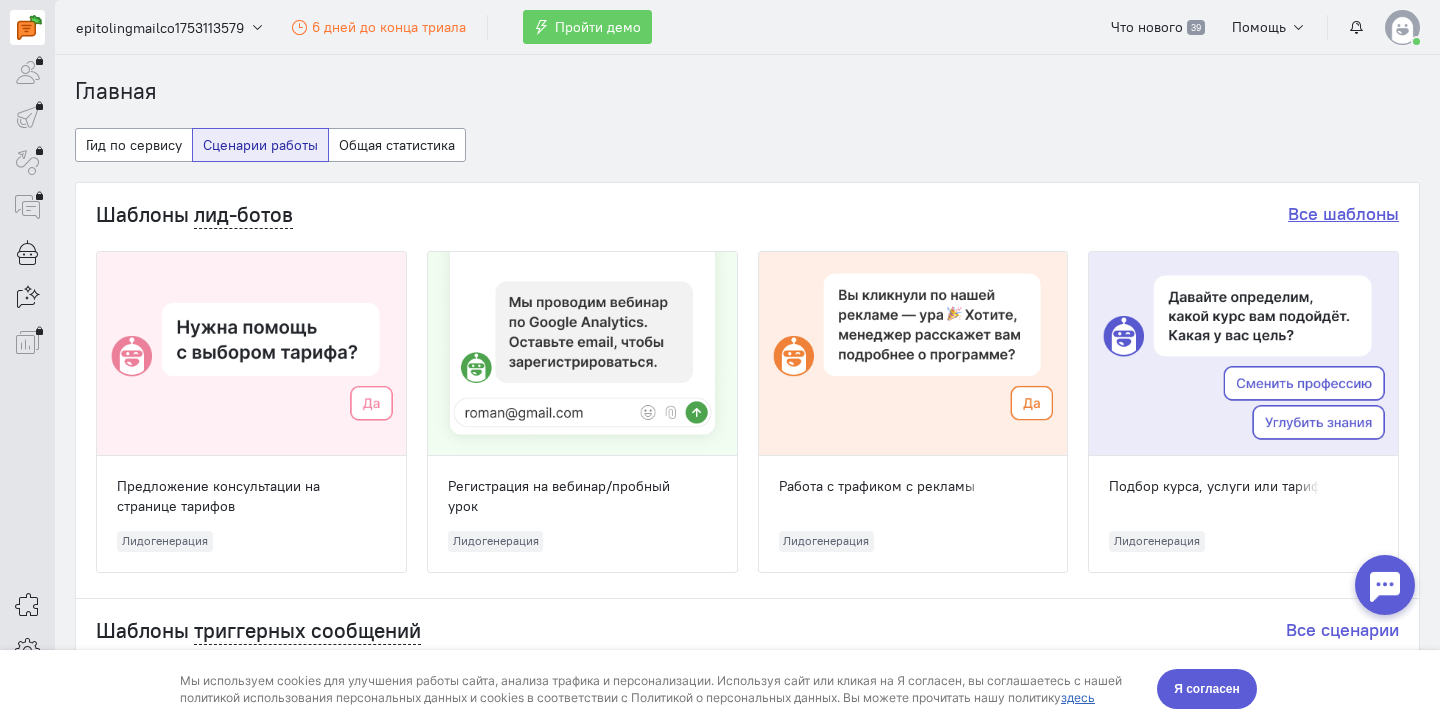 click on "Все шаблоны" at bounding box center (1343, 213) 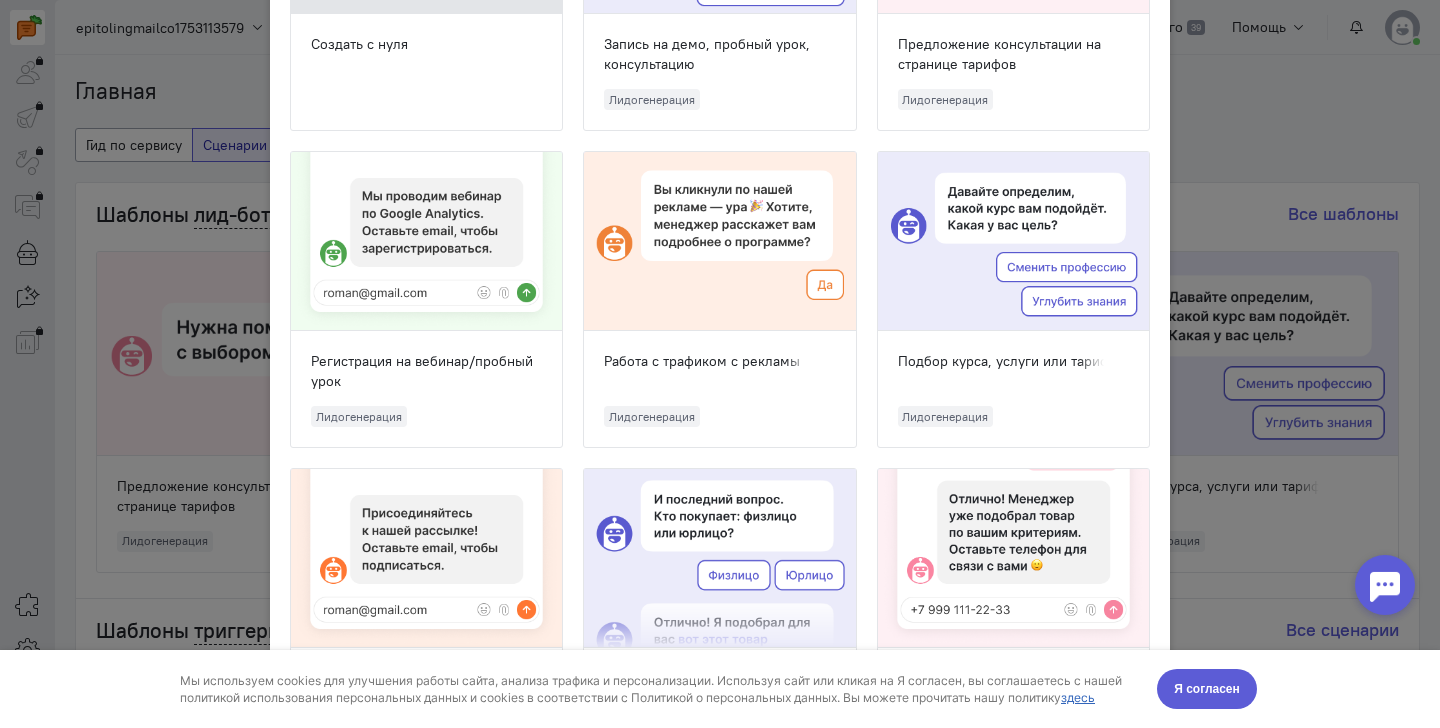 scroll, scrollTop: 0, scrollLeft: 0, axis: both 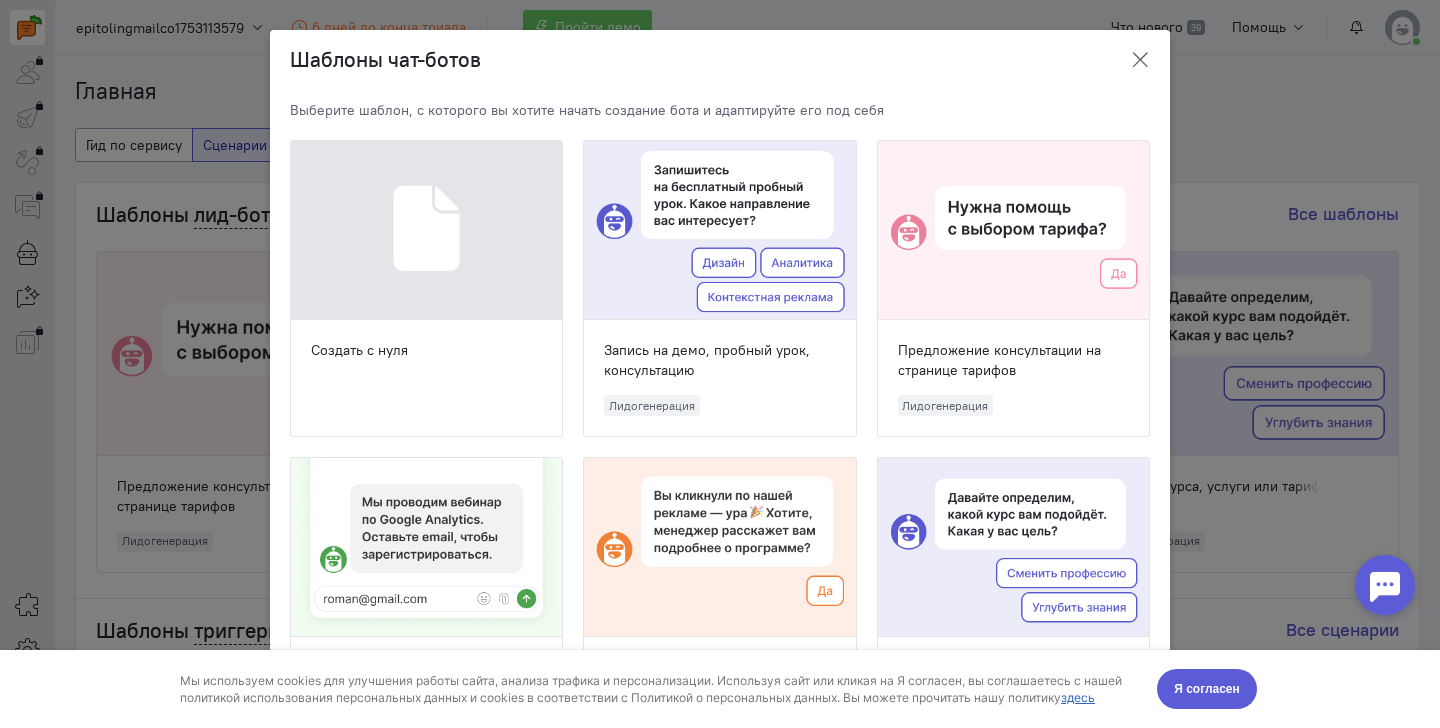 click 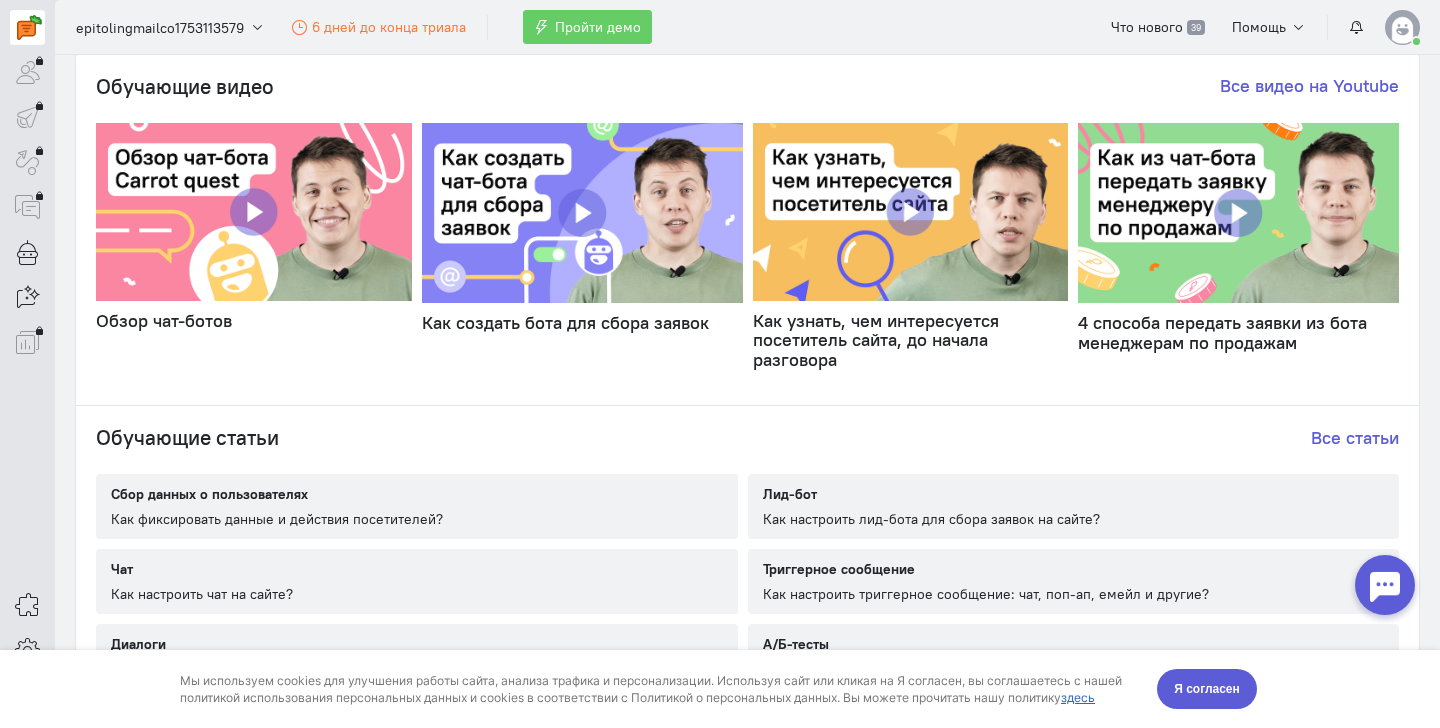 scroll, scrollTop: 858, scrollLeft: 0, axis: vertical 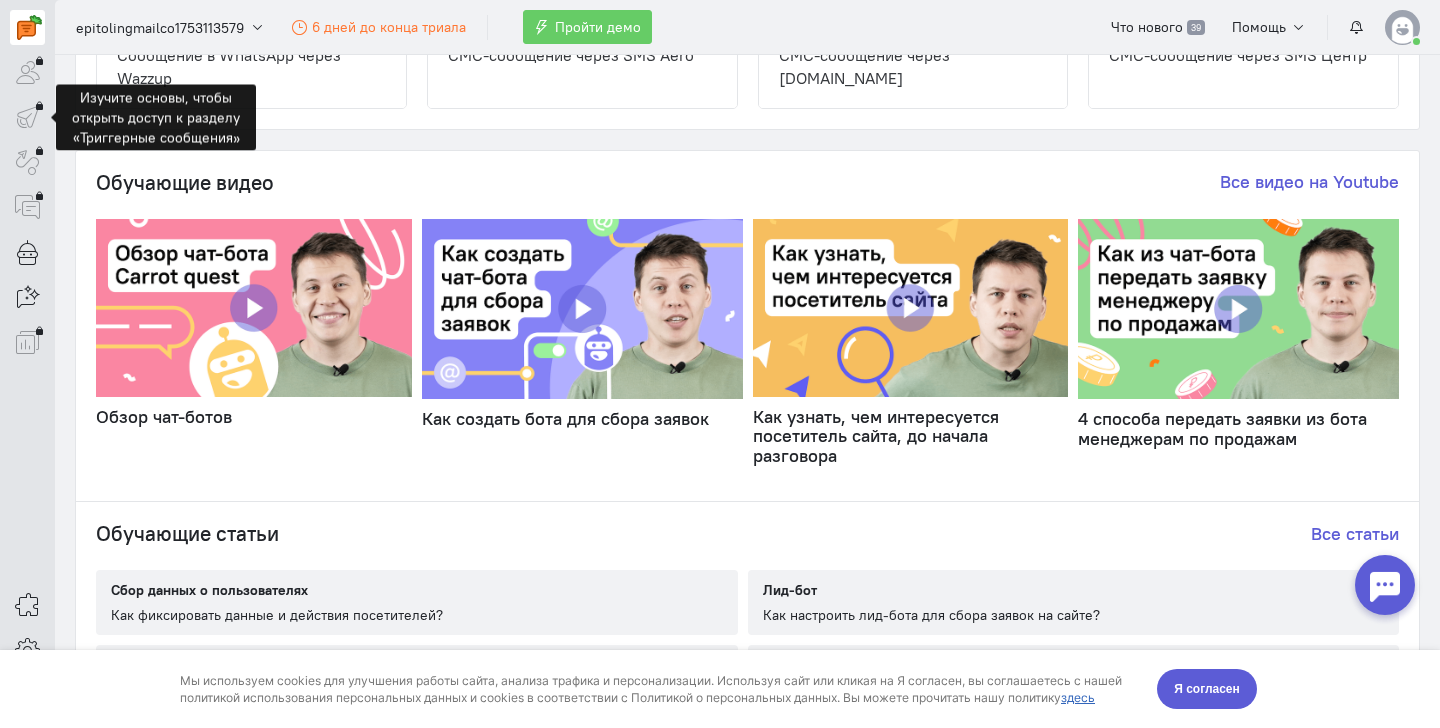 click 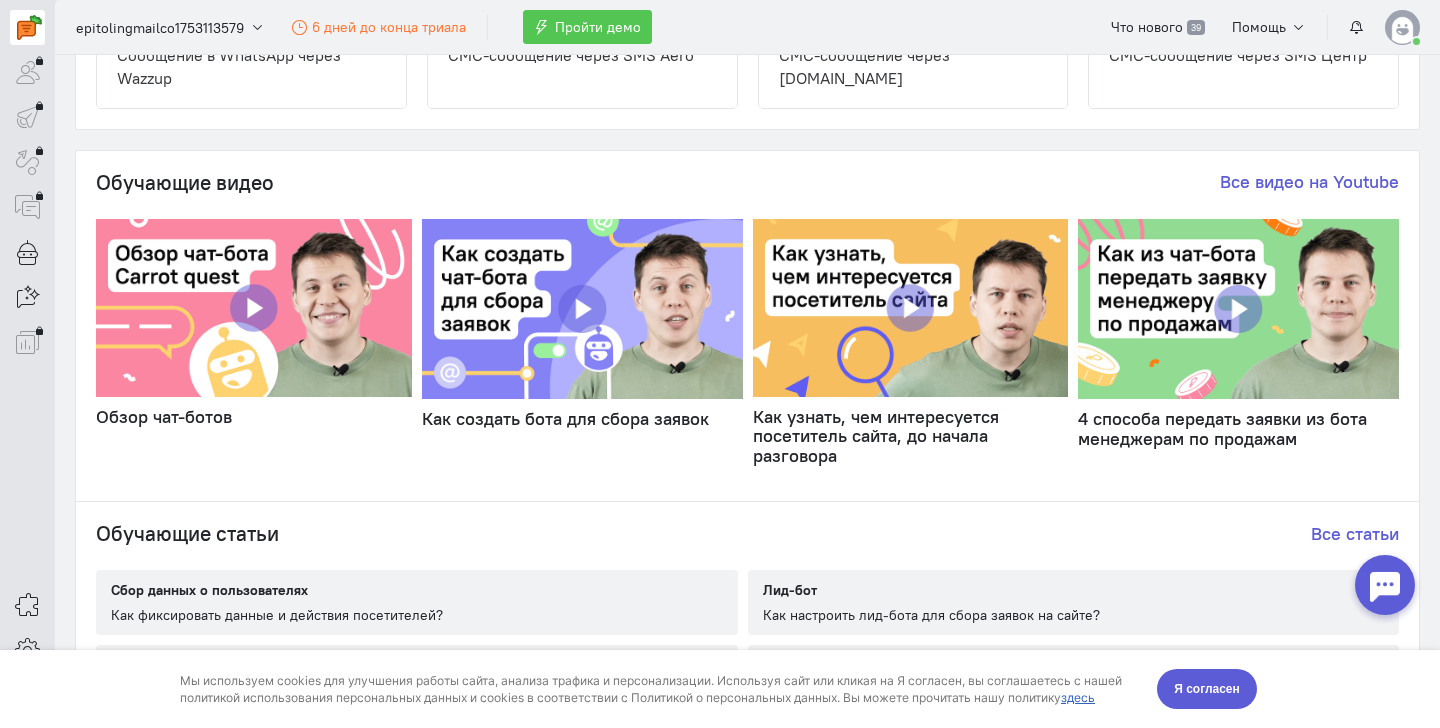 click on "Пройти демо" at bounding box center (598, 27) 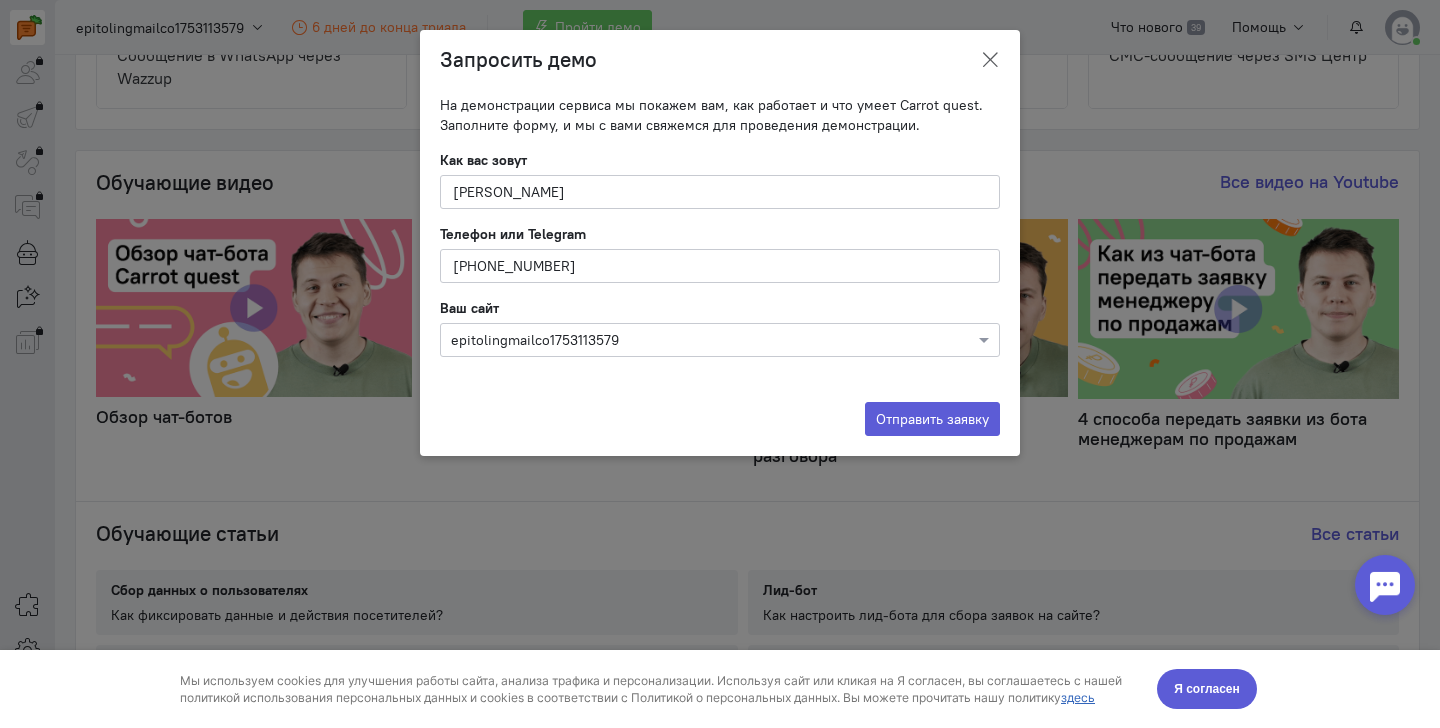 click 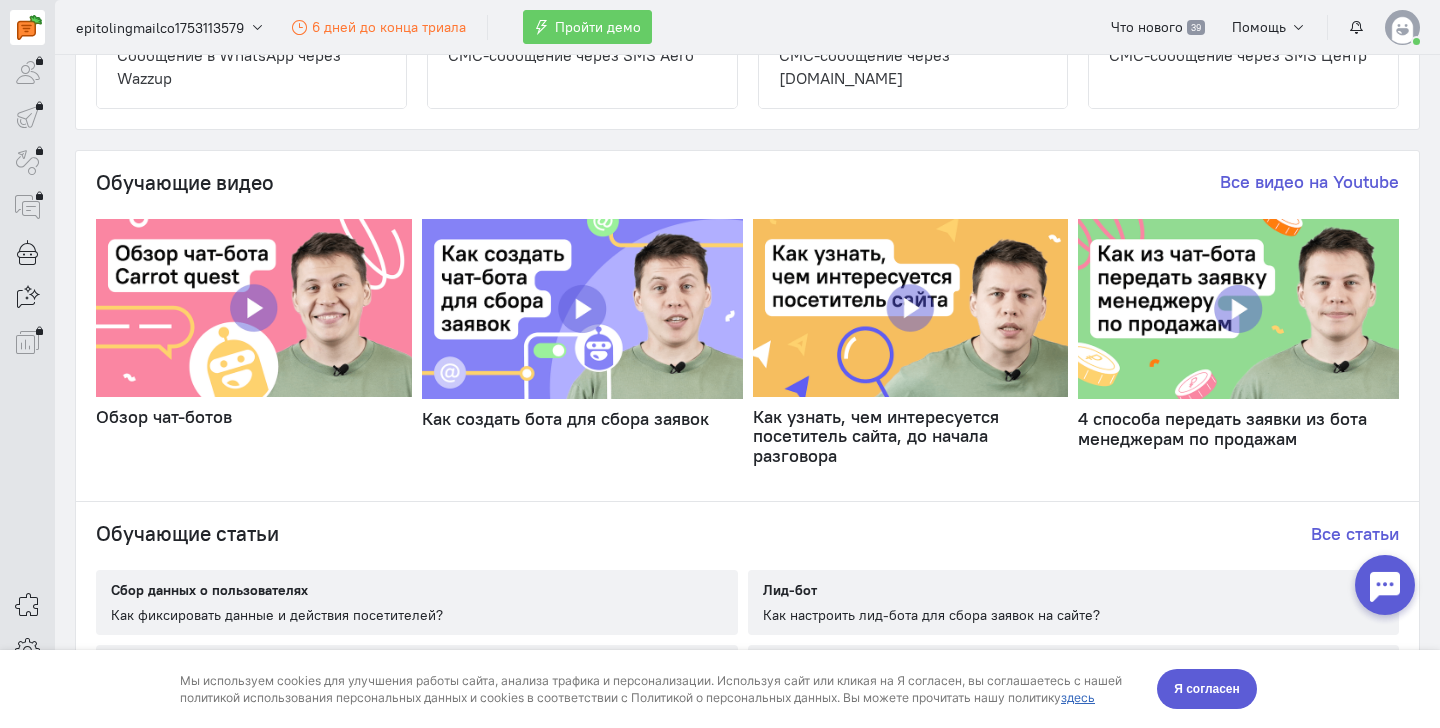 click at bounding box center [27, 162] 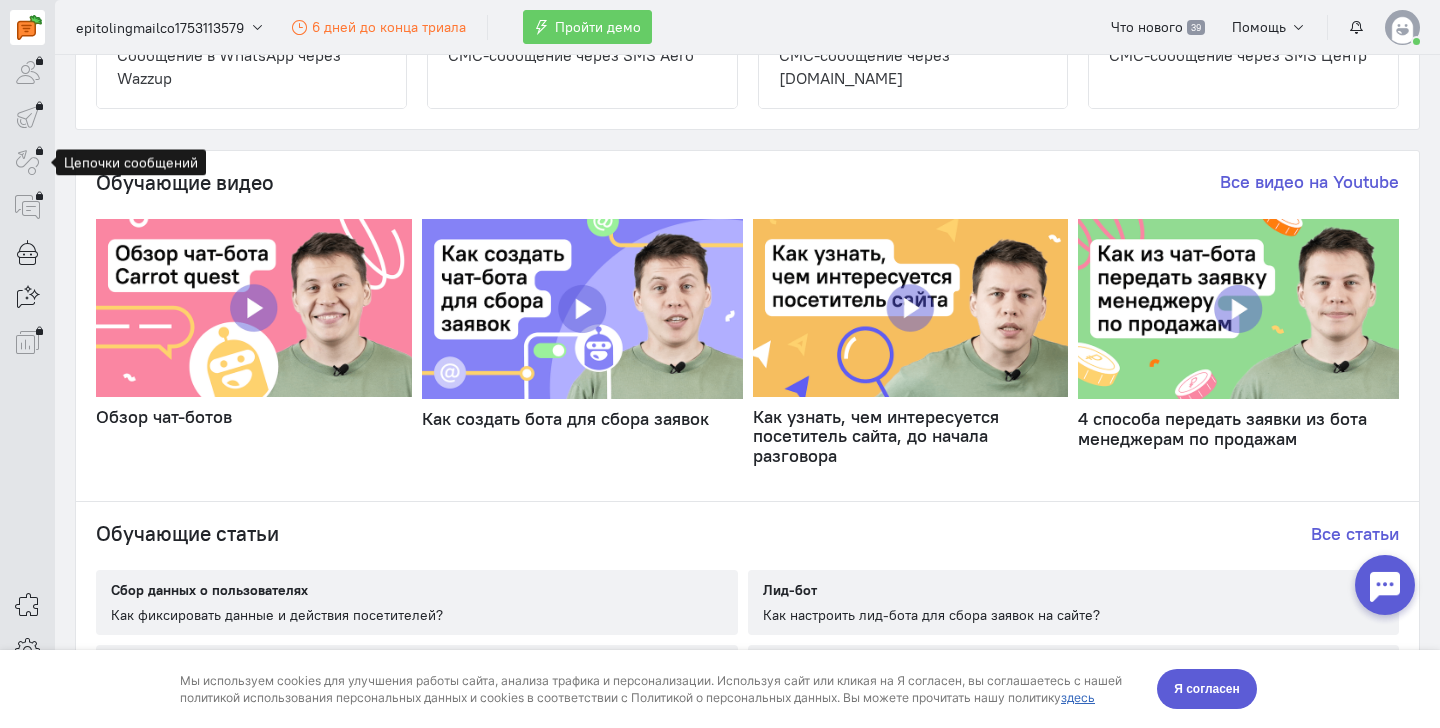click at bounding box center (27, 162) 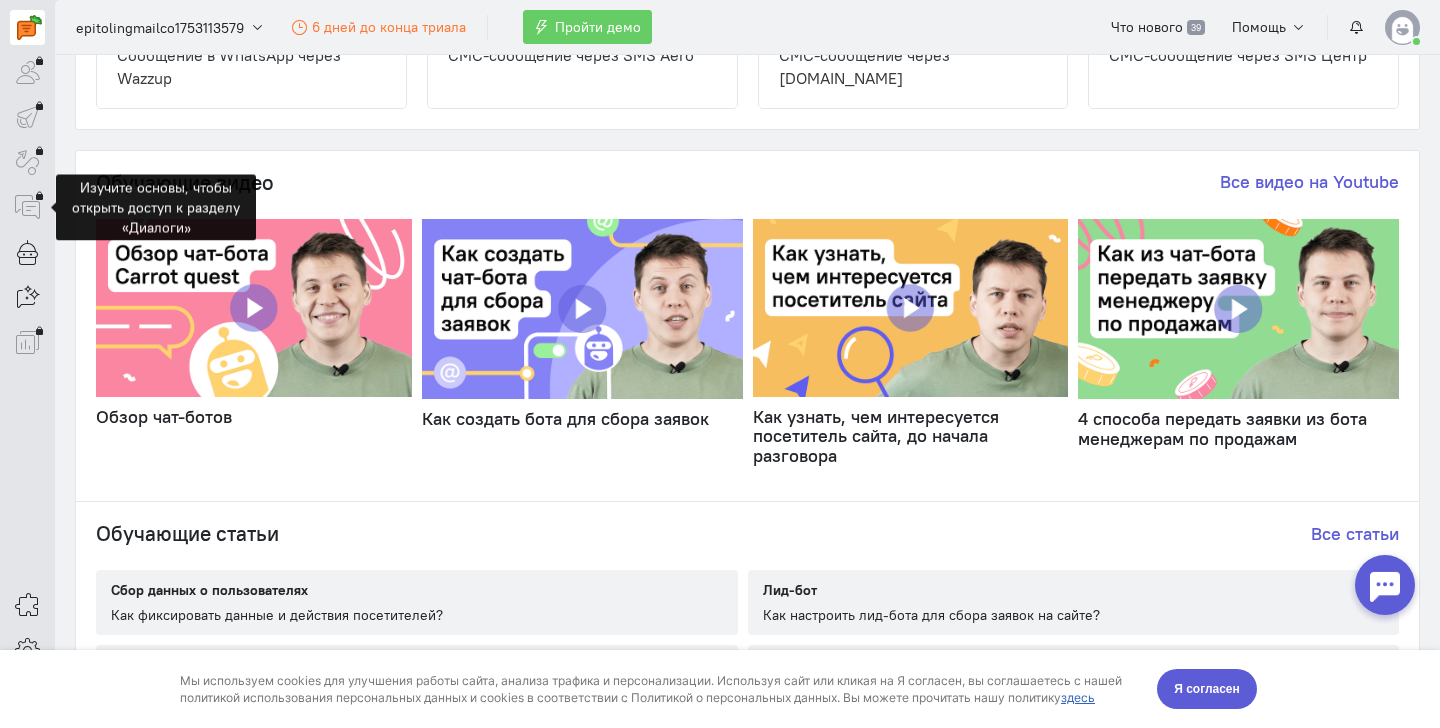 click at bounding box center (27, 207) 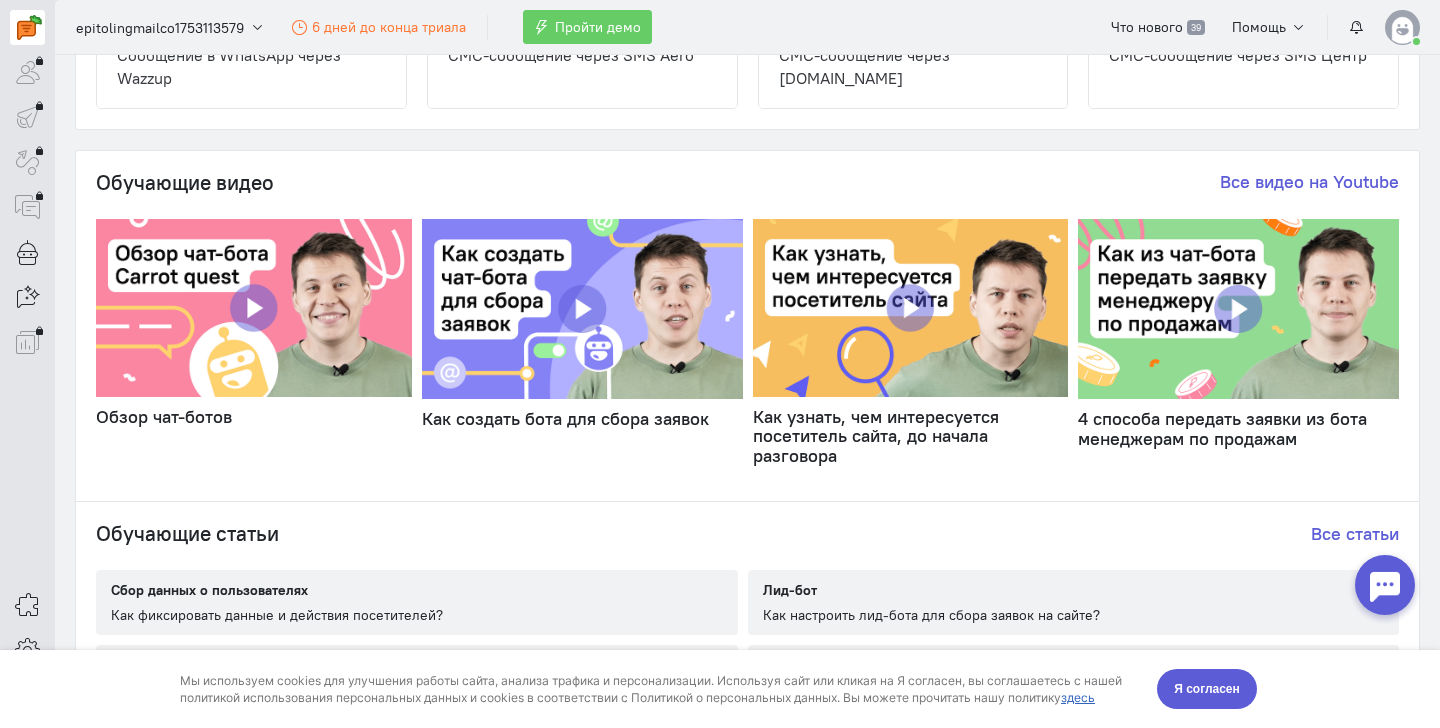 scroll, scrollTop: 1141, scrollLeft: 0, axis: vertical 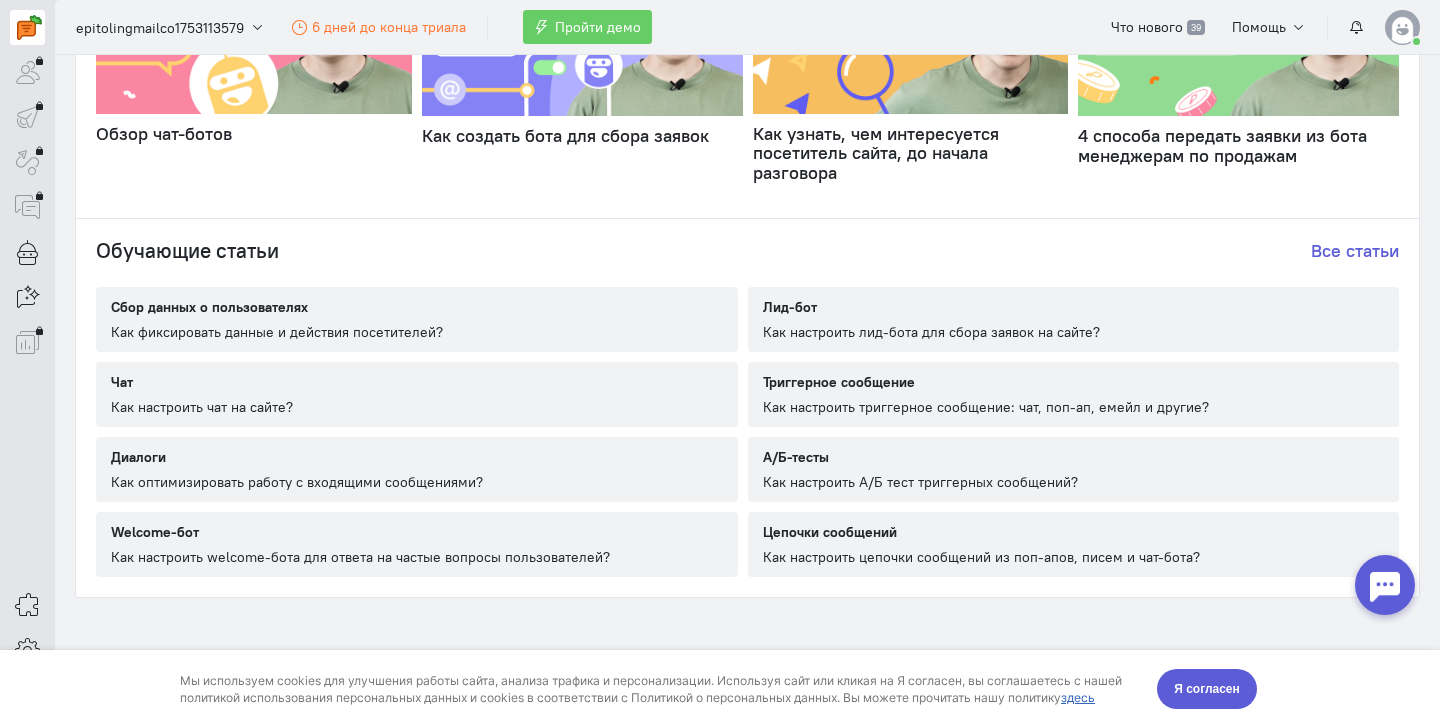 click on "Как настроить лид-бота для сбора заявок на сайте?" at bounding box center [931, 332] 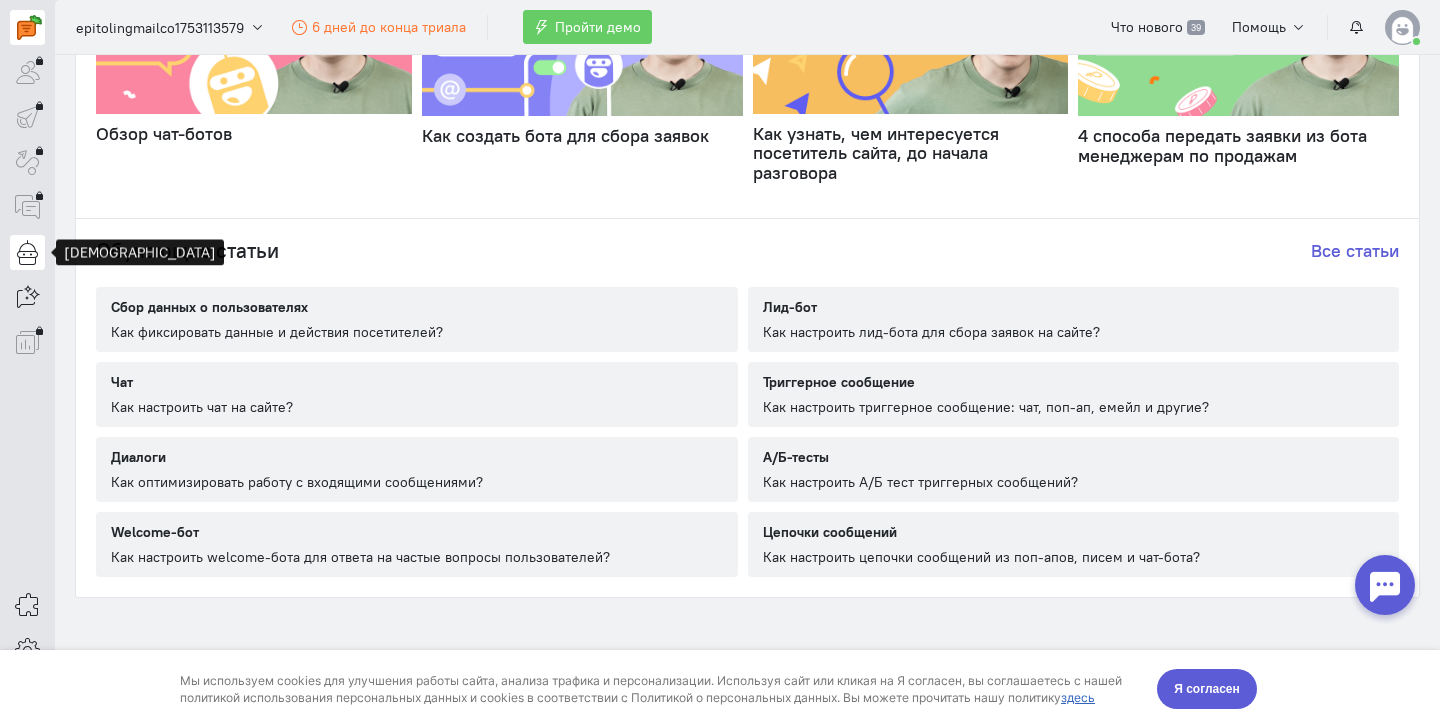 click at bounding box center [27, 252] 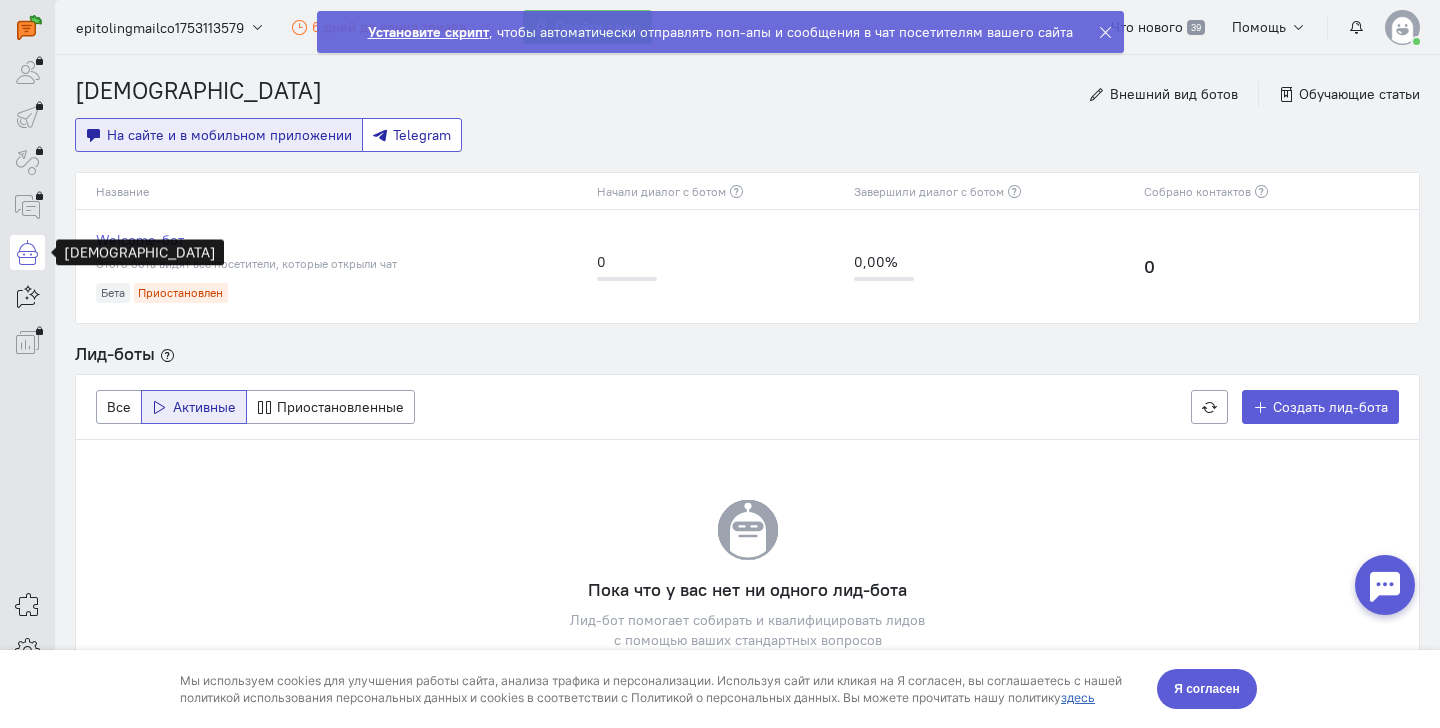 click on "Telegram" at bounding box center [412, 135] 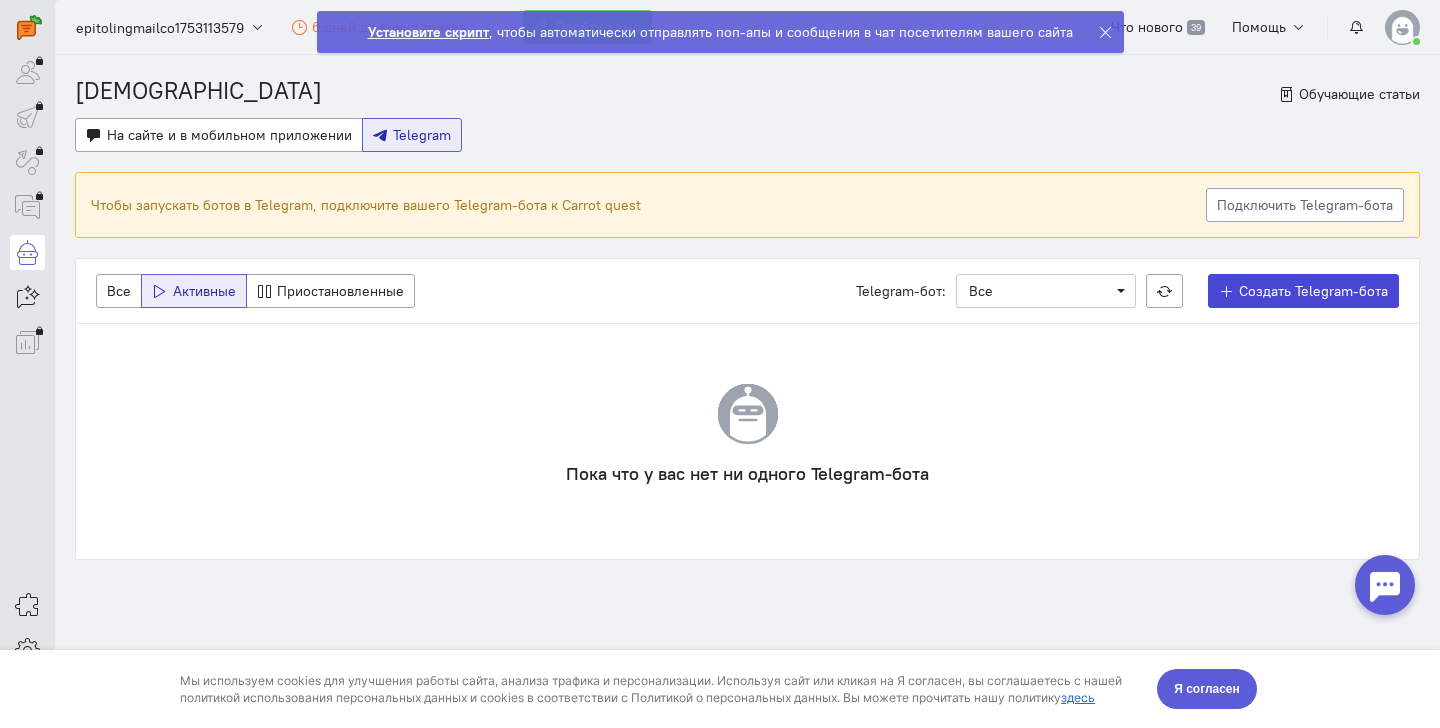 click on "Создать Telegram-бота" at bounding box center (1304, 291) 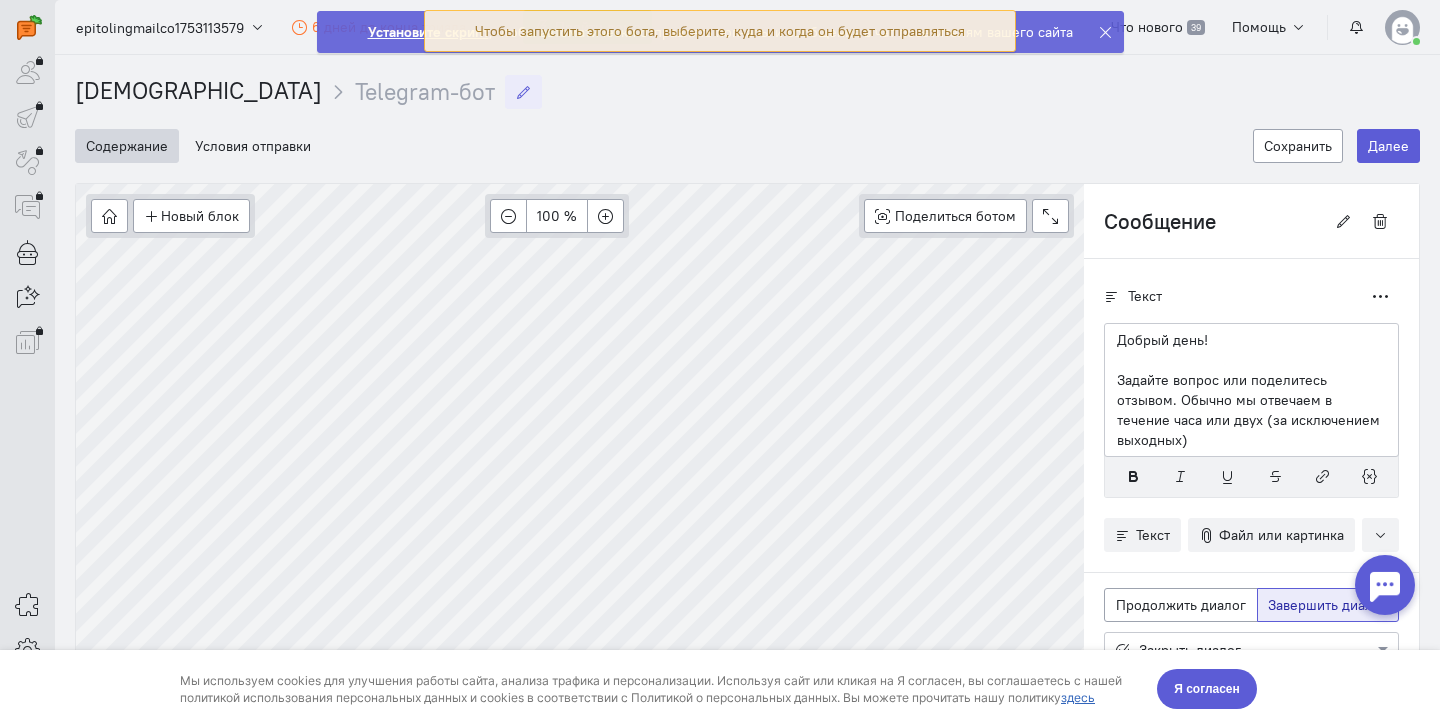 click at bounding box center (523, 92) 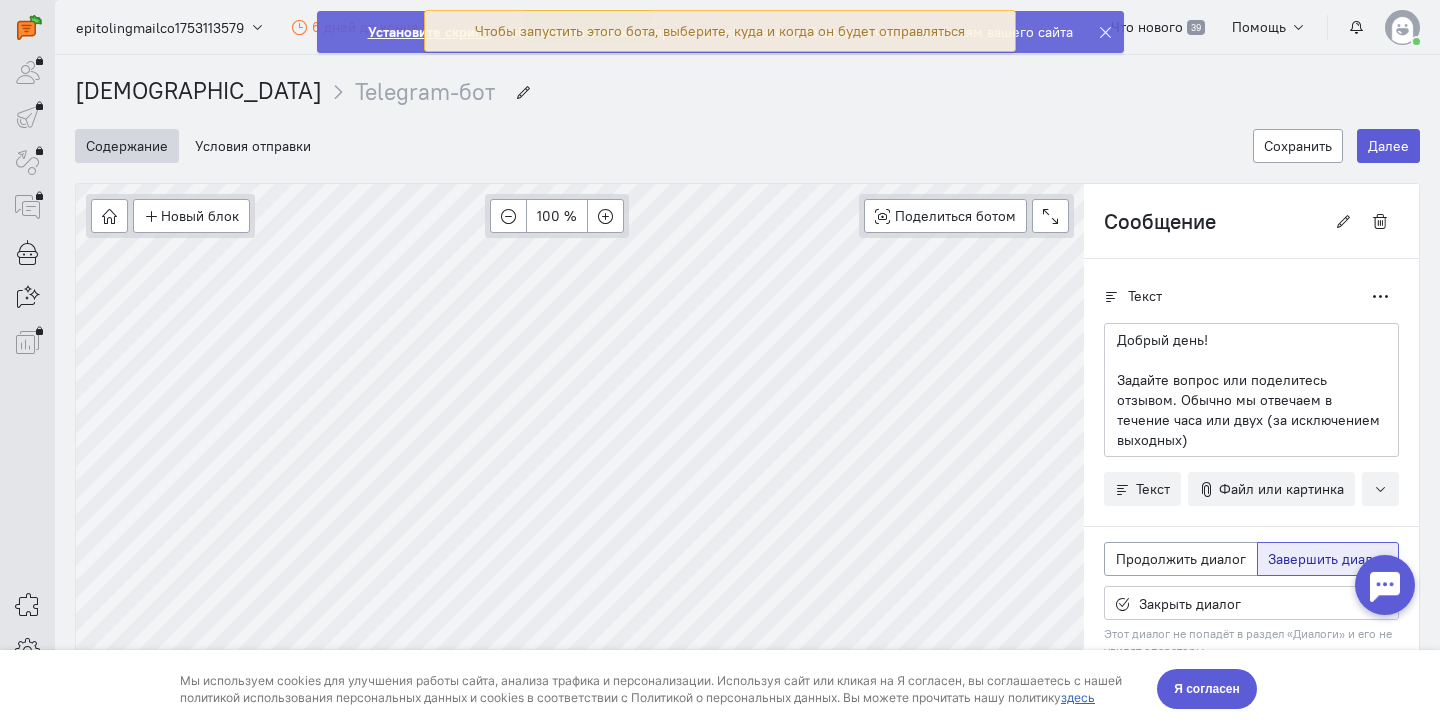 click on "Содержание" at bounding box center [127, 146] 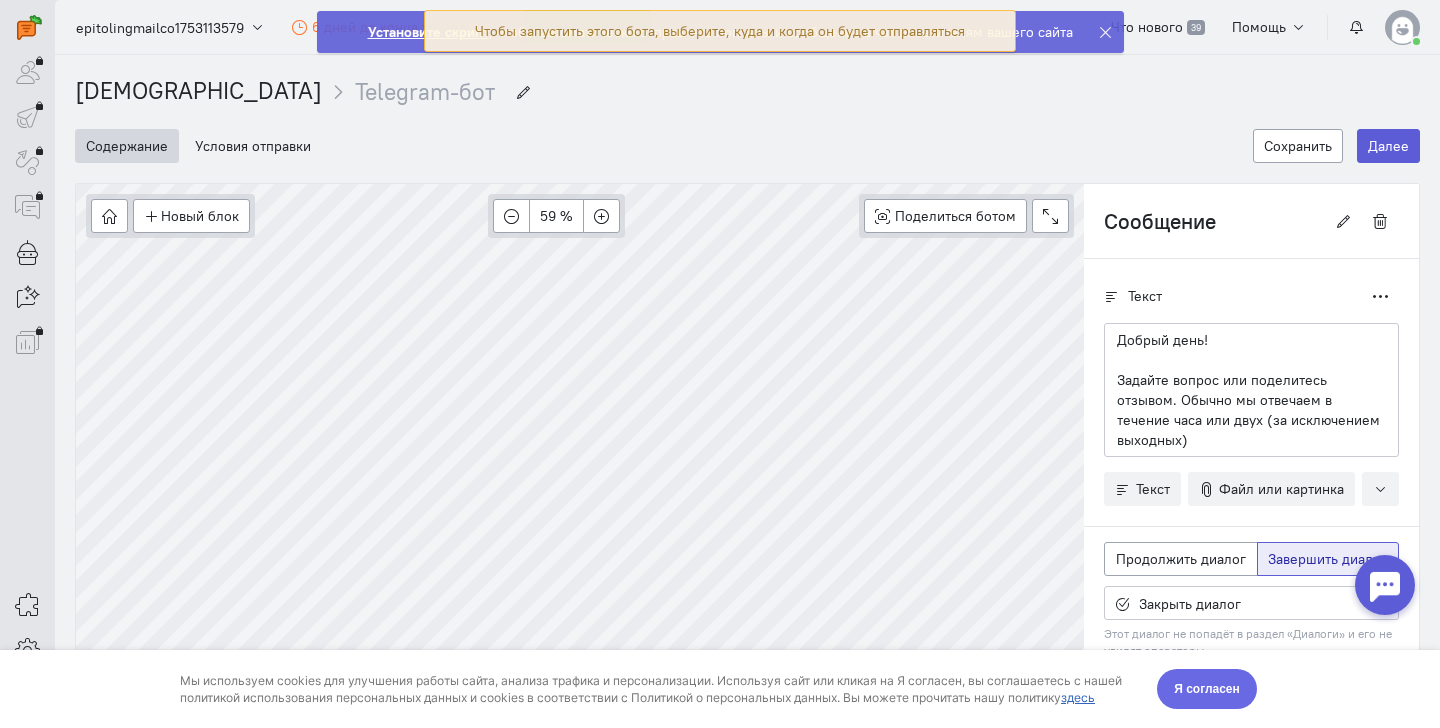 click on "Я согласен" at bounding box center [1207, 689] 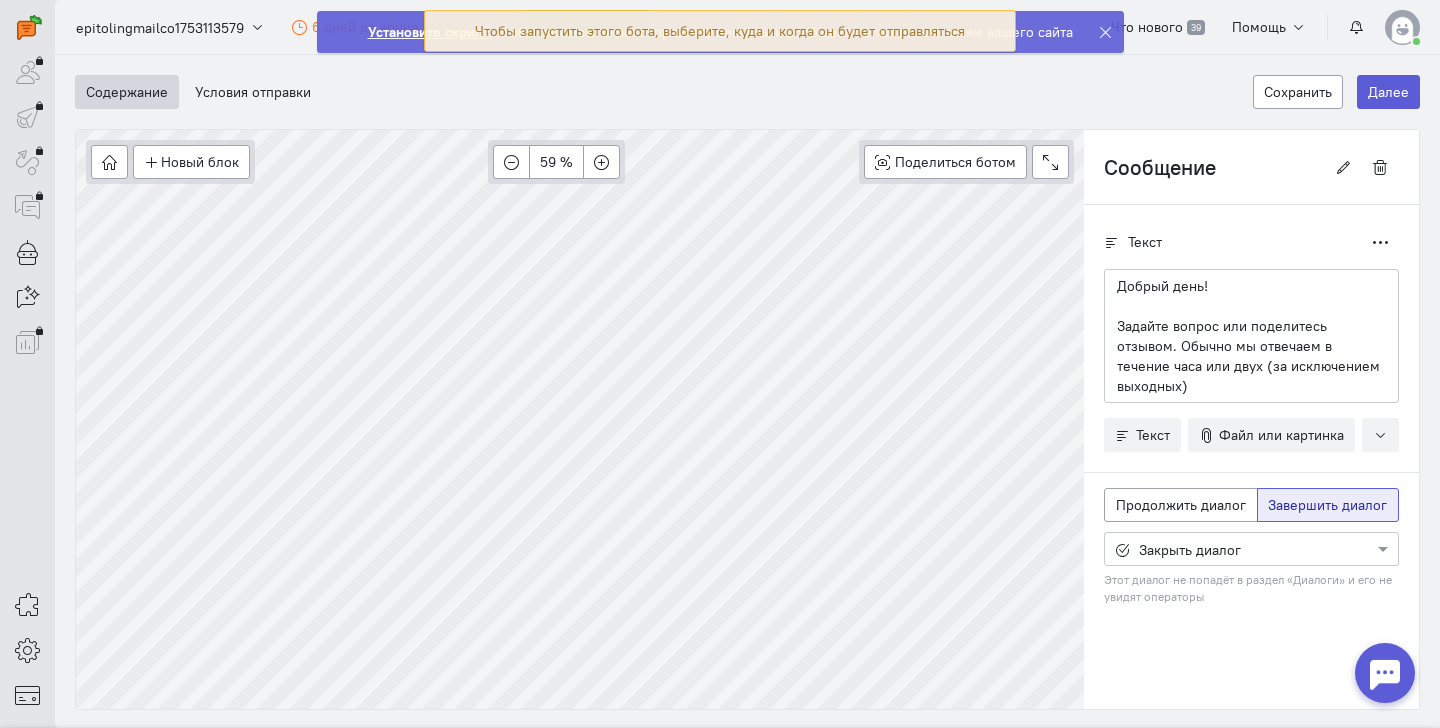 scroll, scrollTop: 106, scrollLeft: 0, axis: vertical 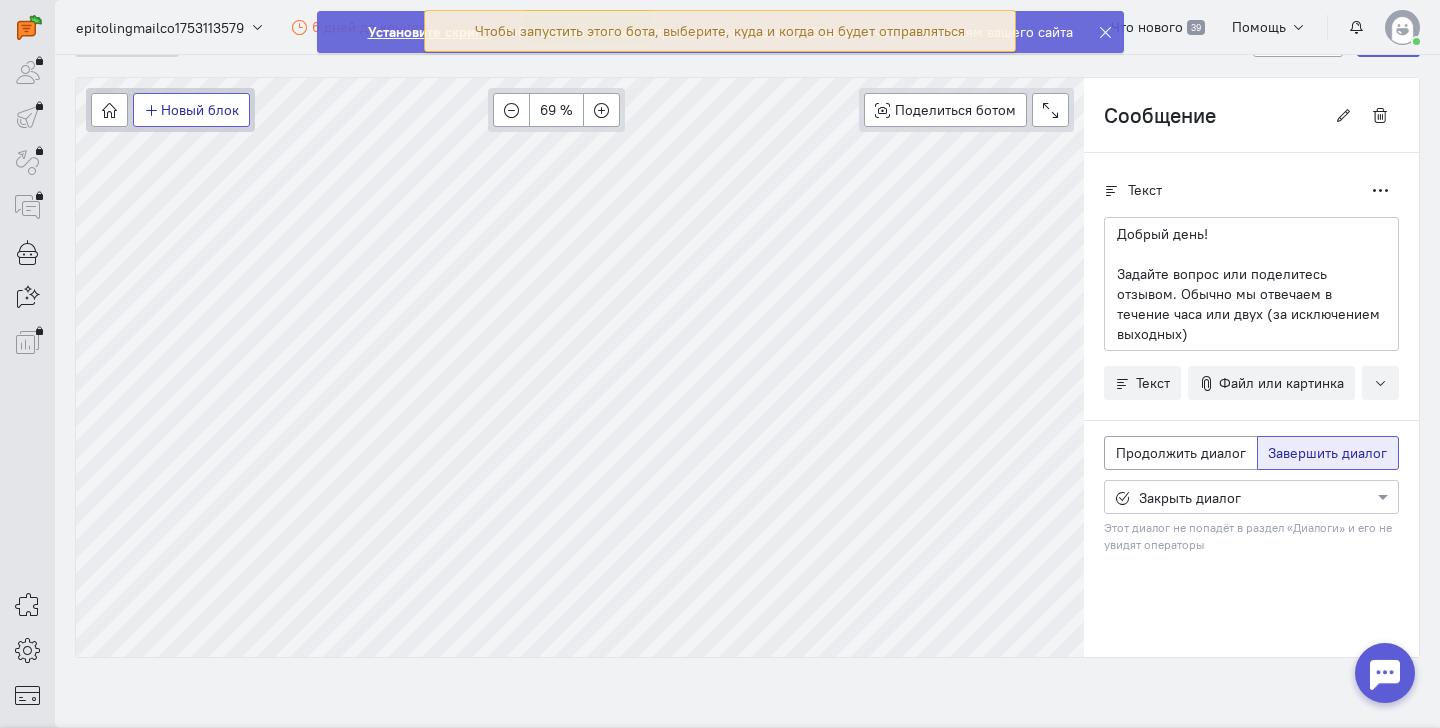click on "Новый блок" at bounding box center [191, 110] 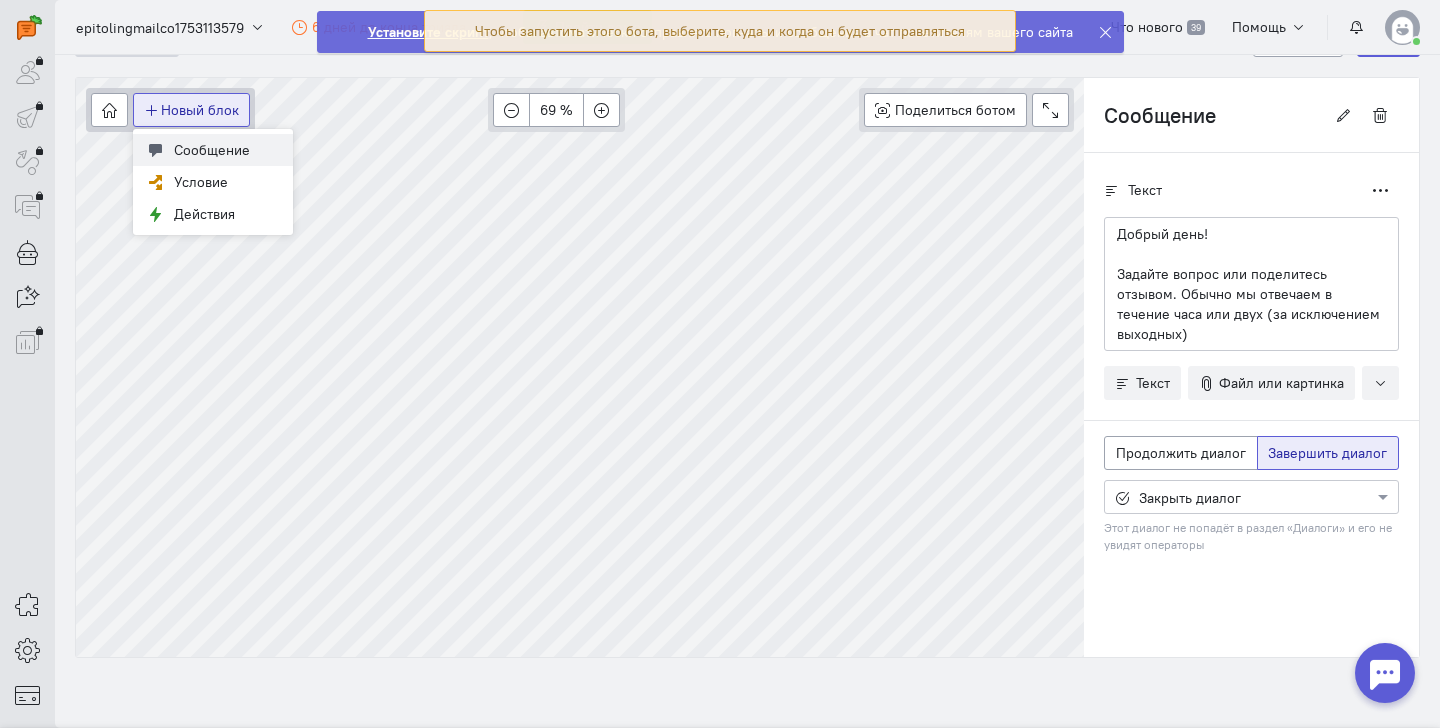 click on "Сообщение" at bounding box center [212, 150] 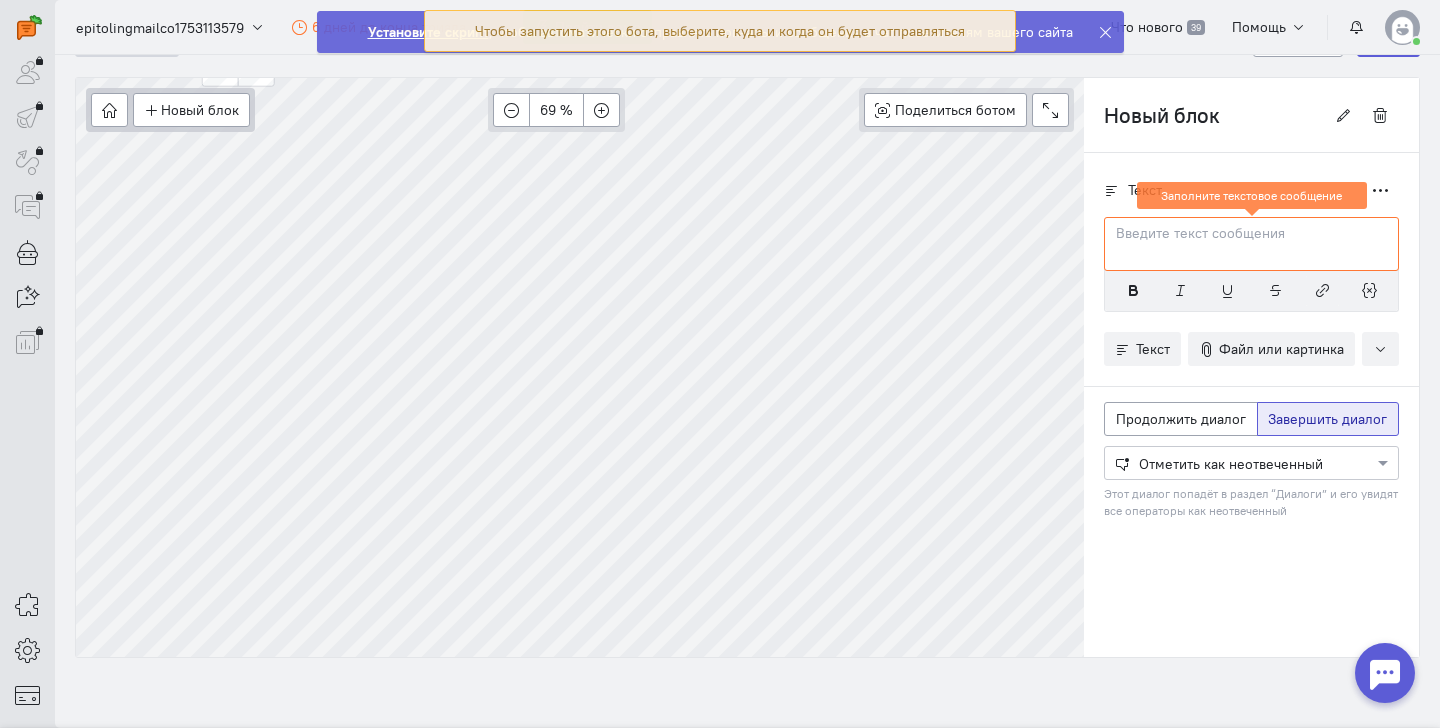 scroll, scrollTop: 0, scrollLeft: 0, axis: both 